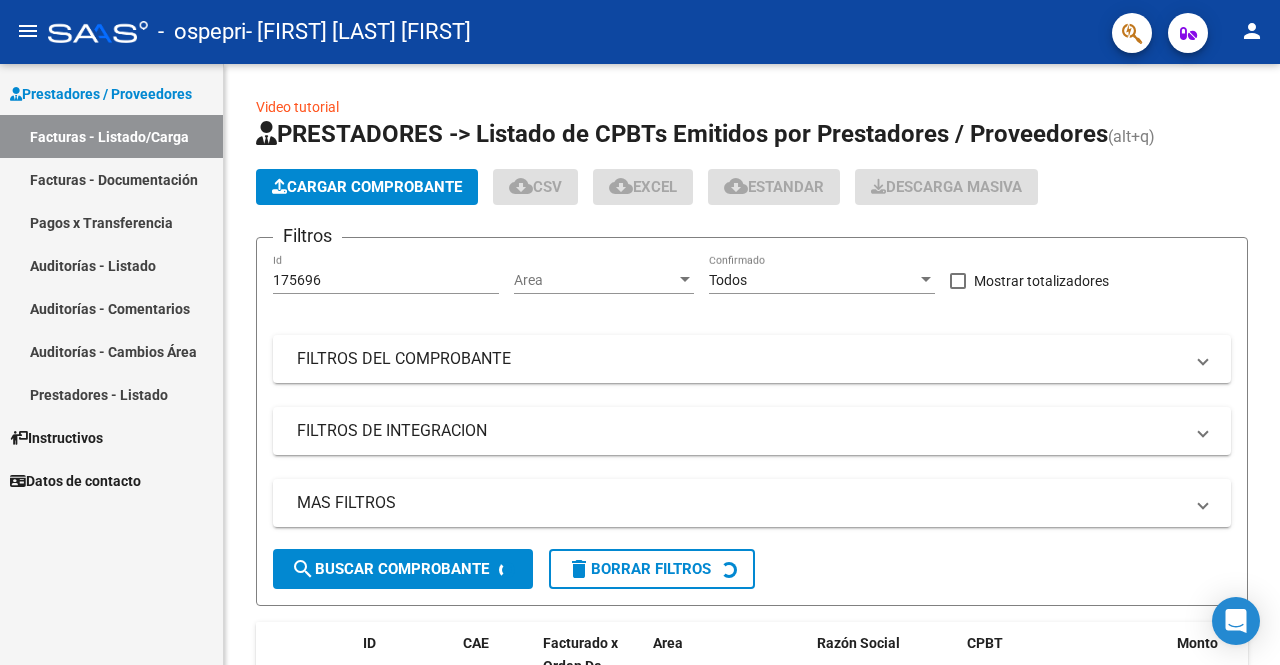 scroll, scrollTop: 0, scrollLeft: 0, axis: both 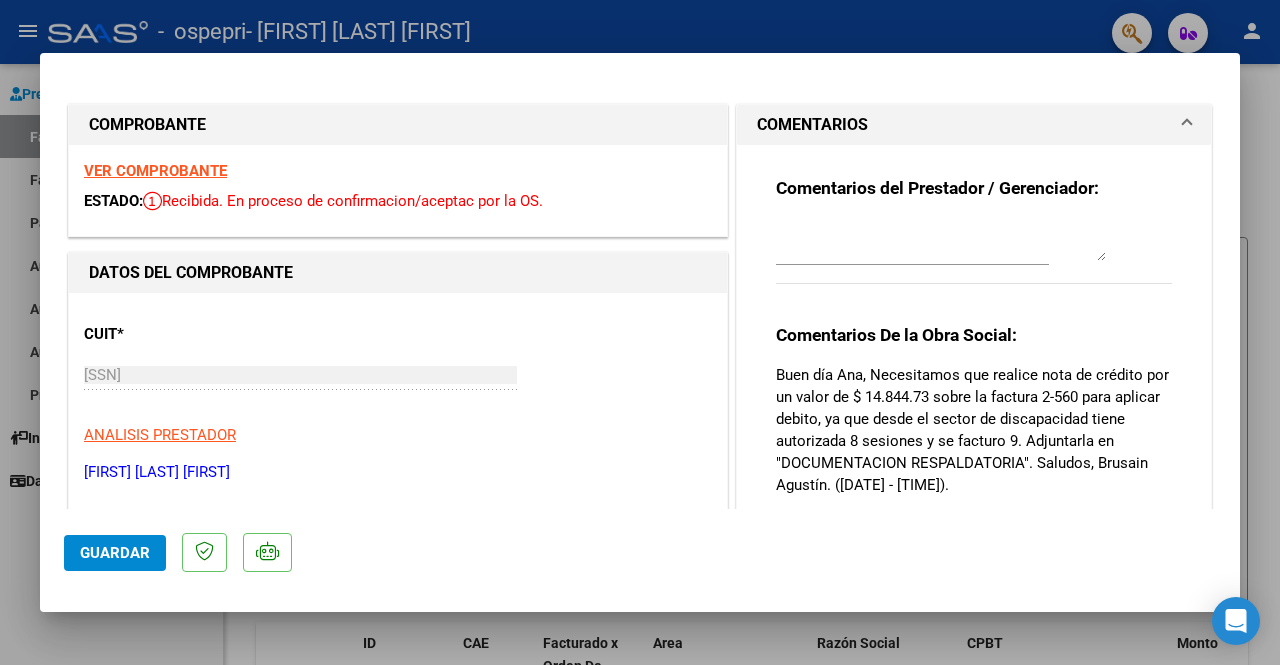 click on "VER COMPROBANTE" at bounding box center [155, 171] 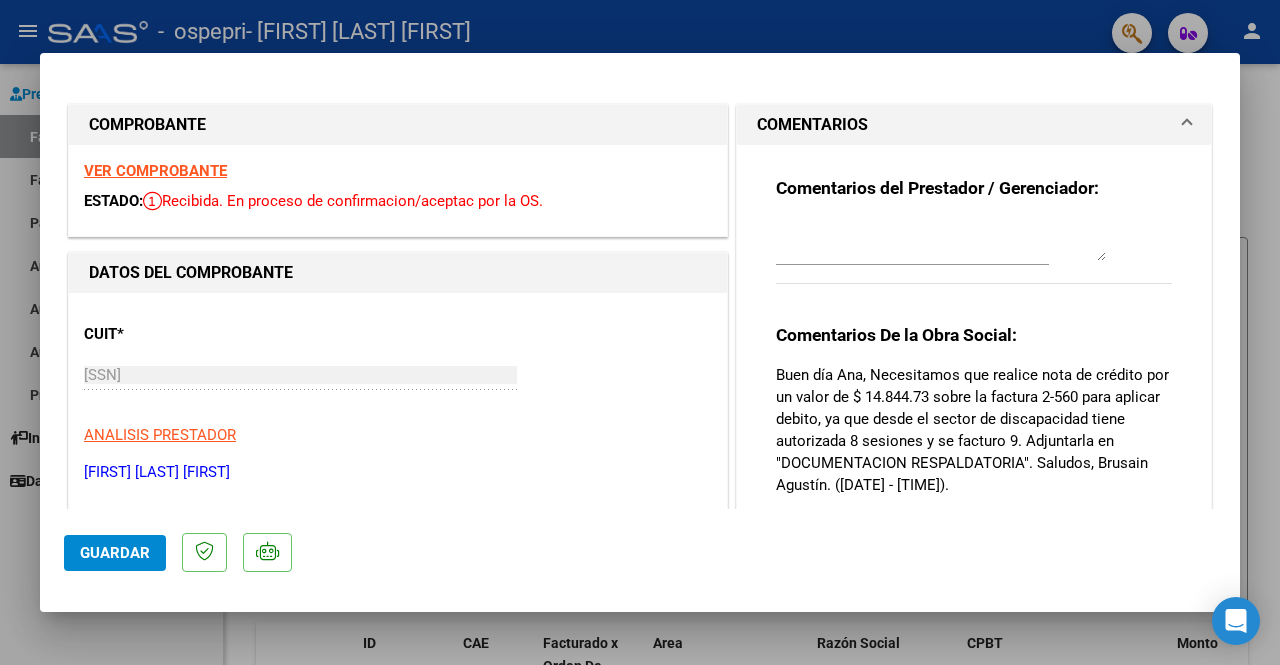 click at bounding box center (640, 332) 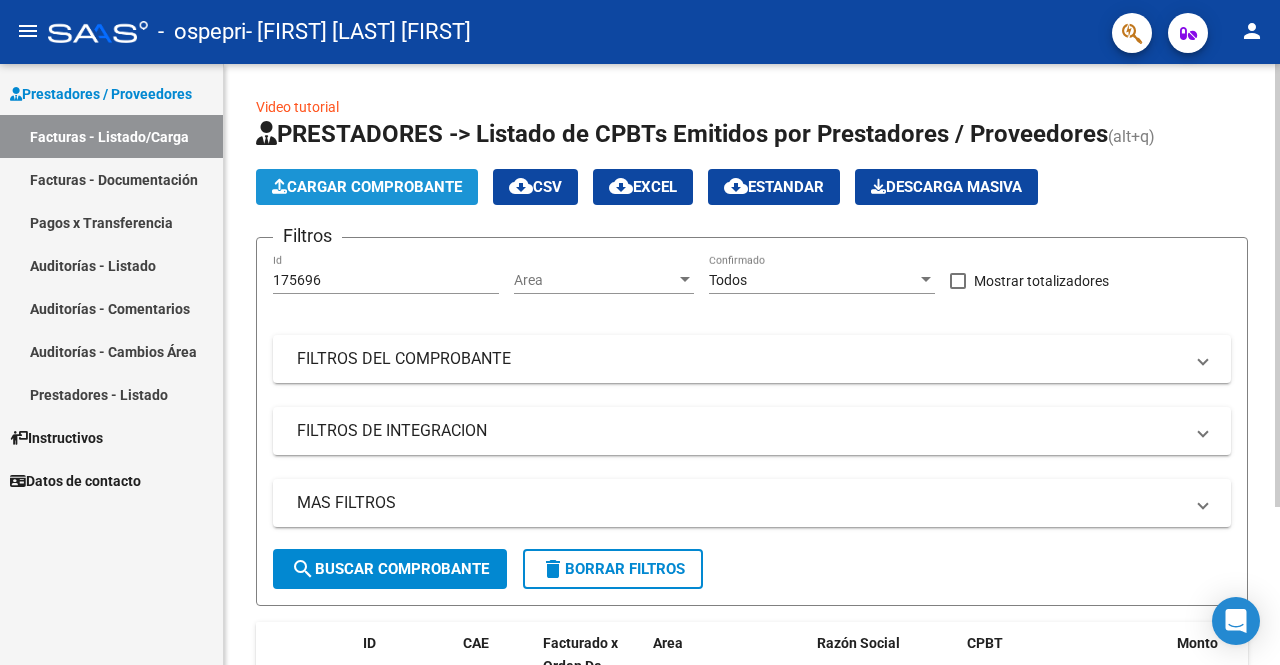 click on "Cargar Comprobante" 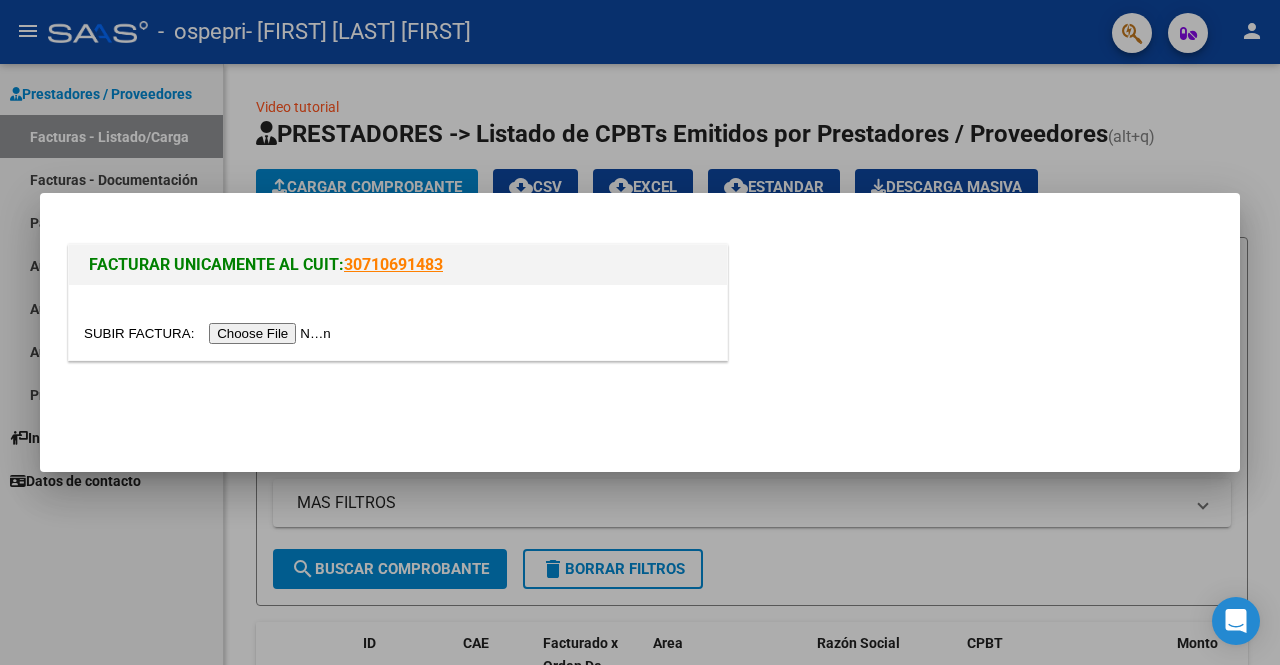 click at bounding box center (210, 333) 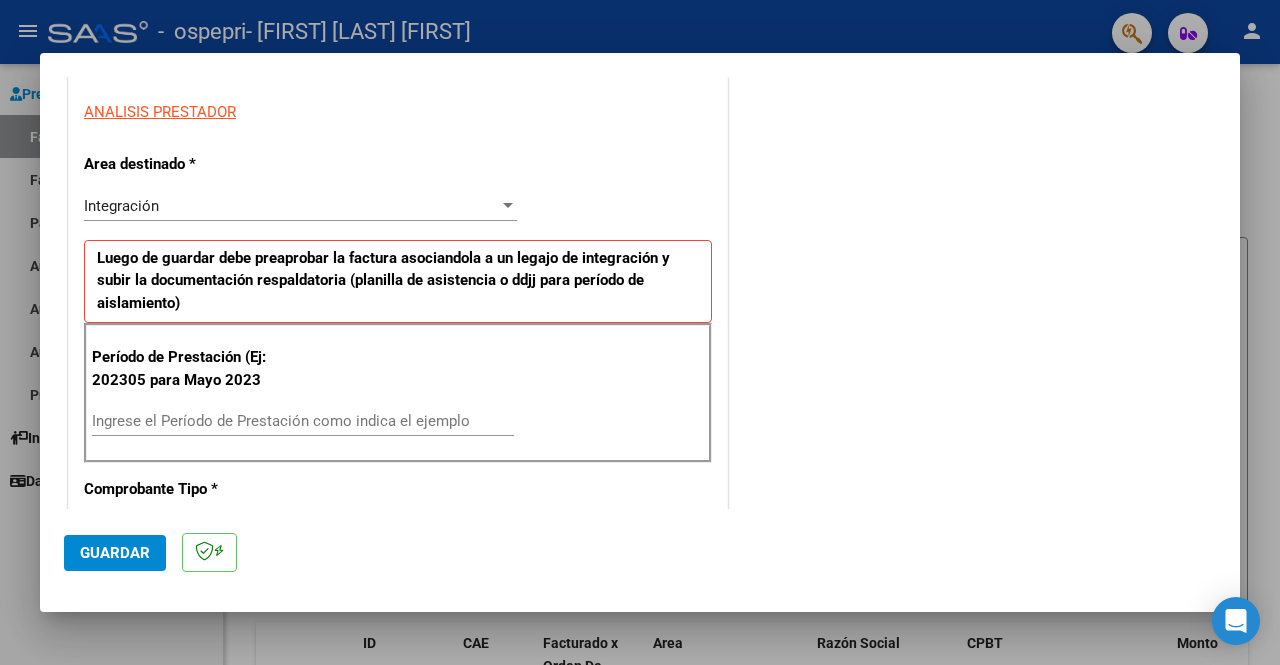 scroll, scrollTop: 400, scrollLeft: 0, axis: vertical 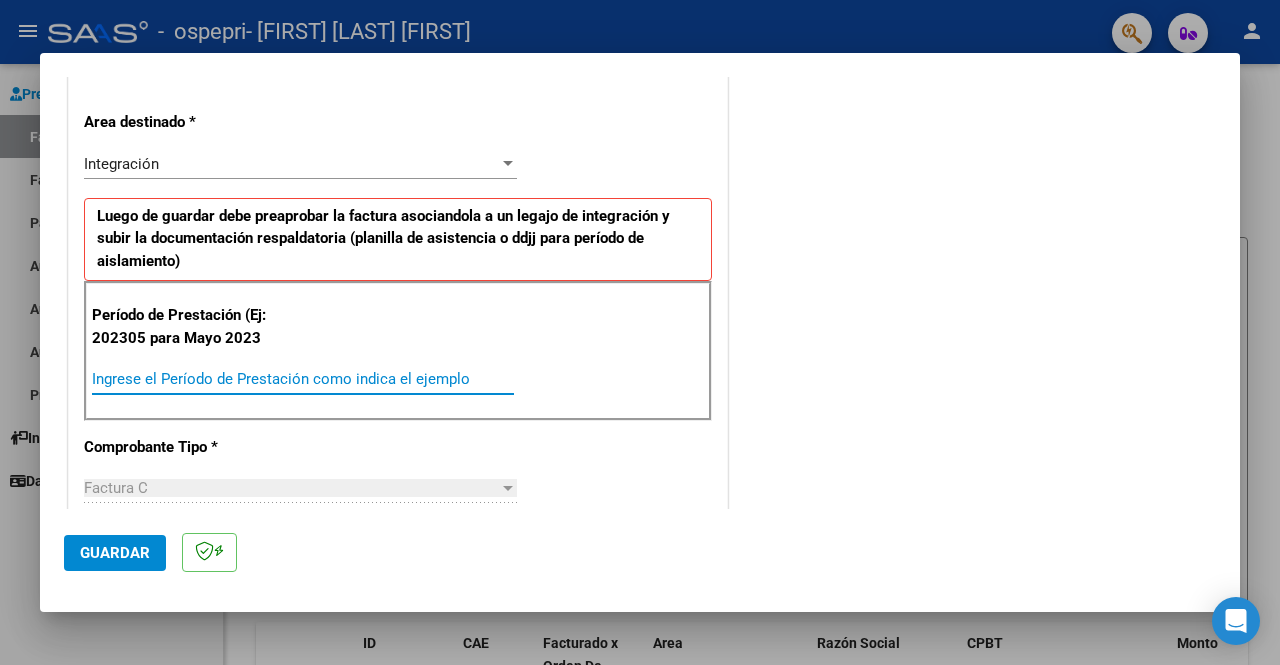 click on "Ingrese el Período de Prestación como indica el ejemplo" at bounding box center [303, 379] 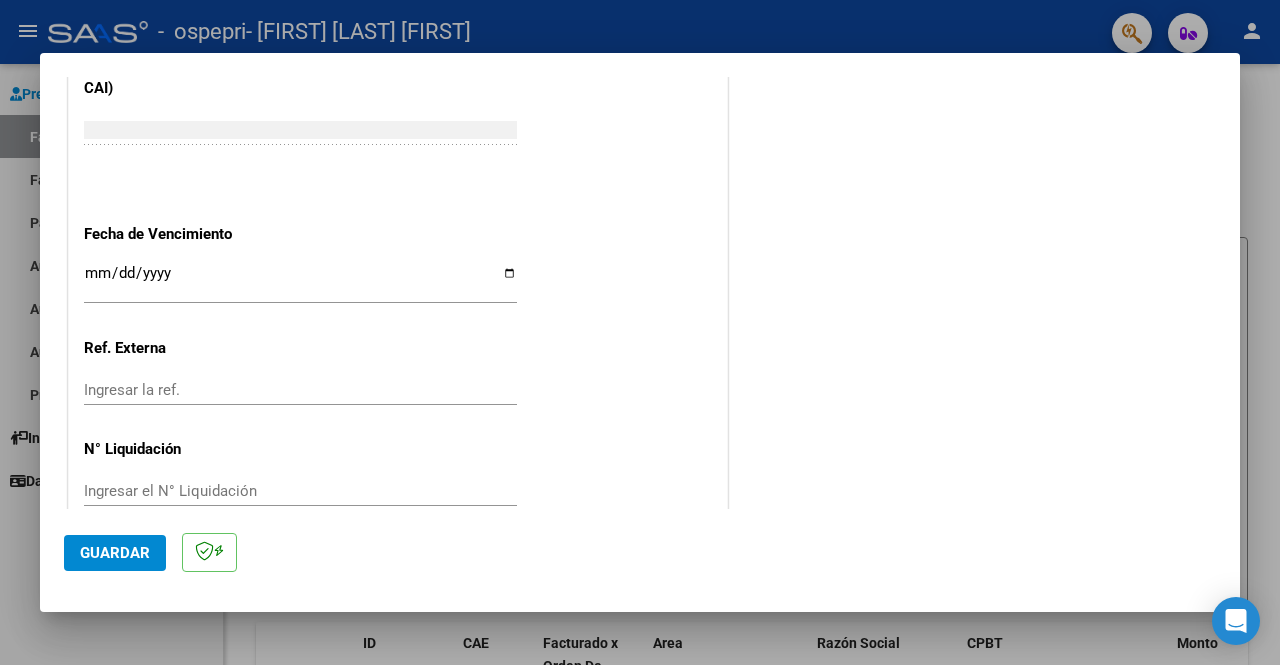 scroll, scrollTop: 1330, scrollLeft: 0, axis: vertical 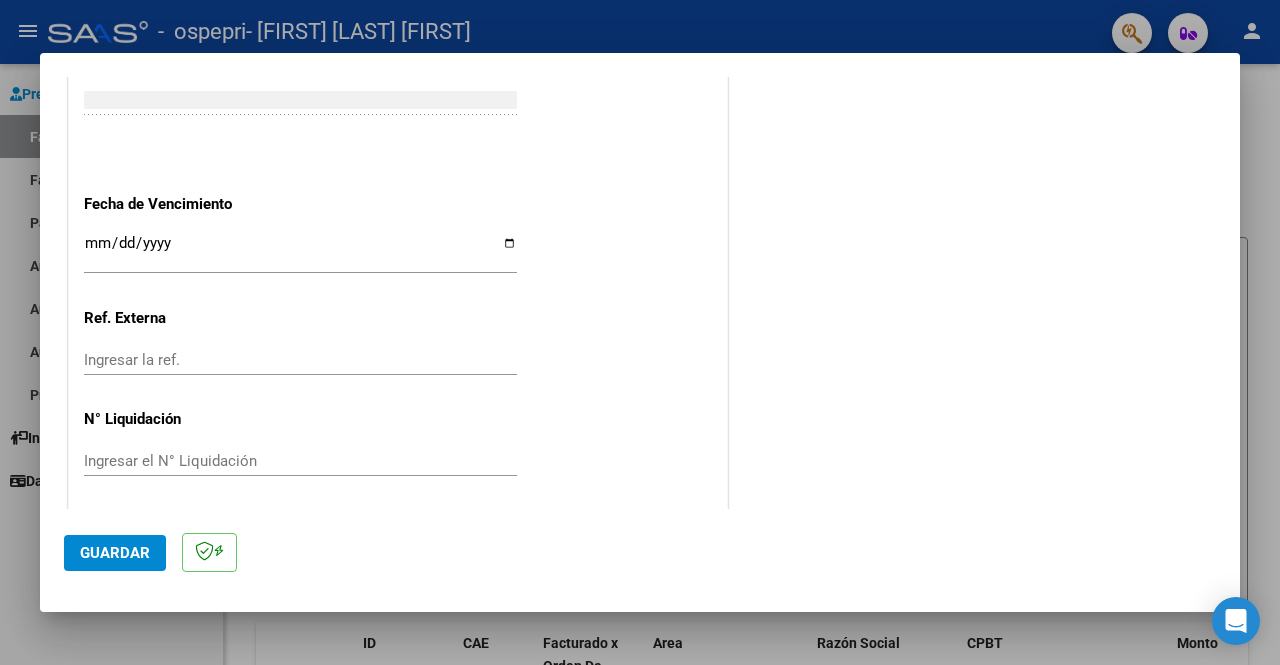 type on "202507" 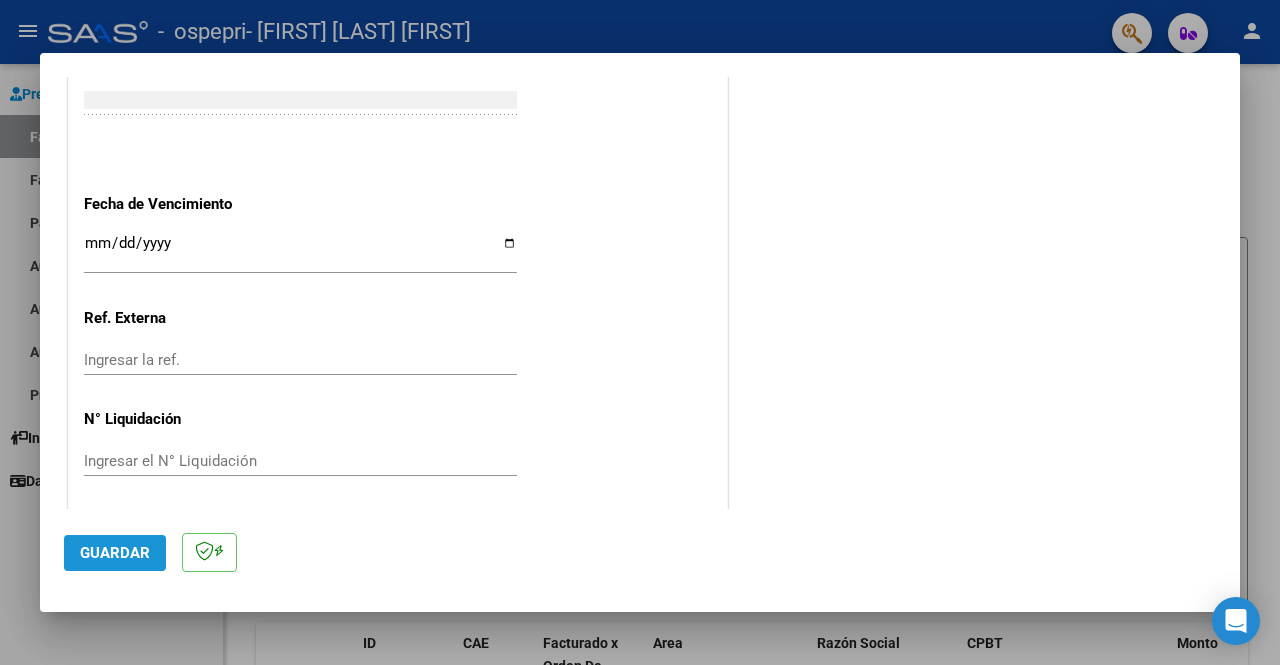 click on "Guardar" 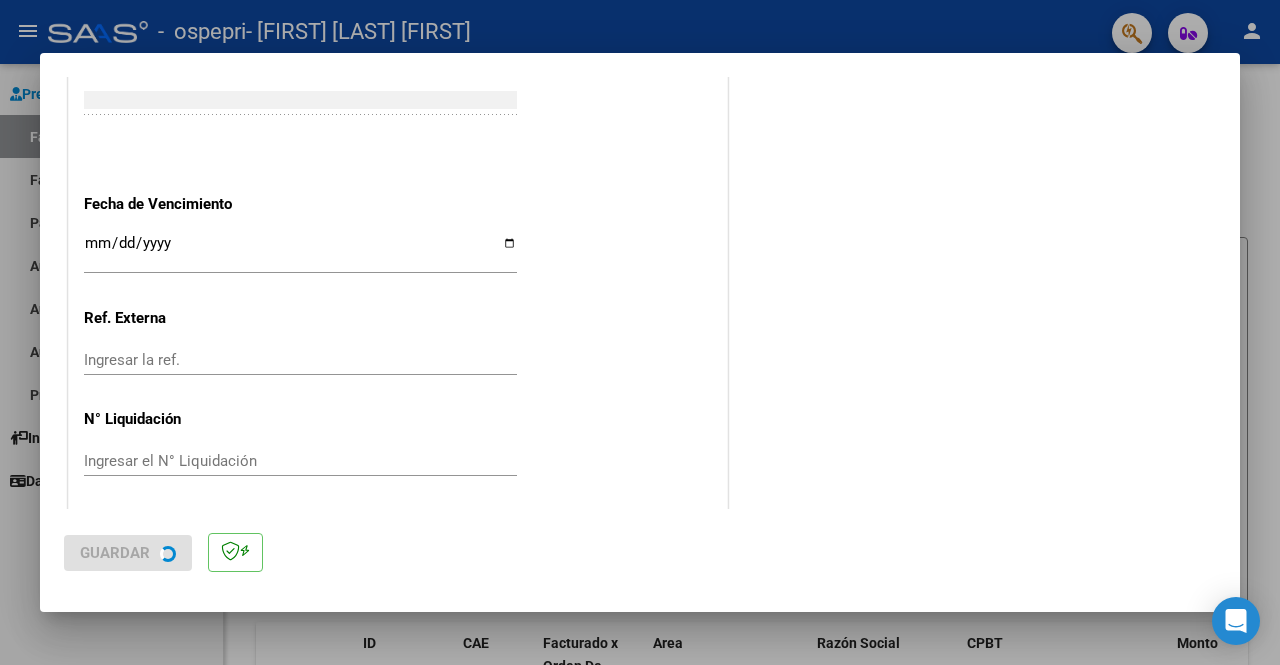 scroll, scrollTop: 0, scrollLeft: 0, axis: both 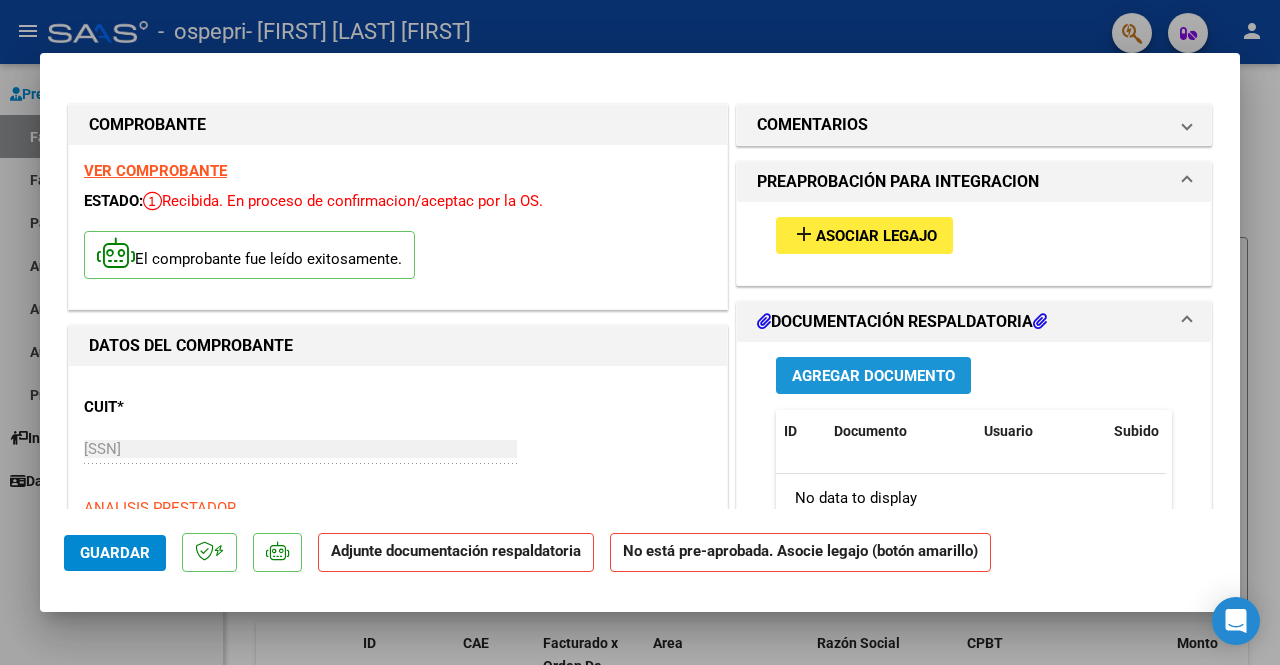 click on "Agregar Documento" at bounding box center [873, 376] 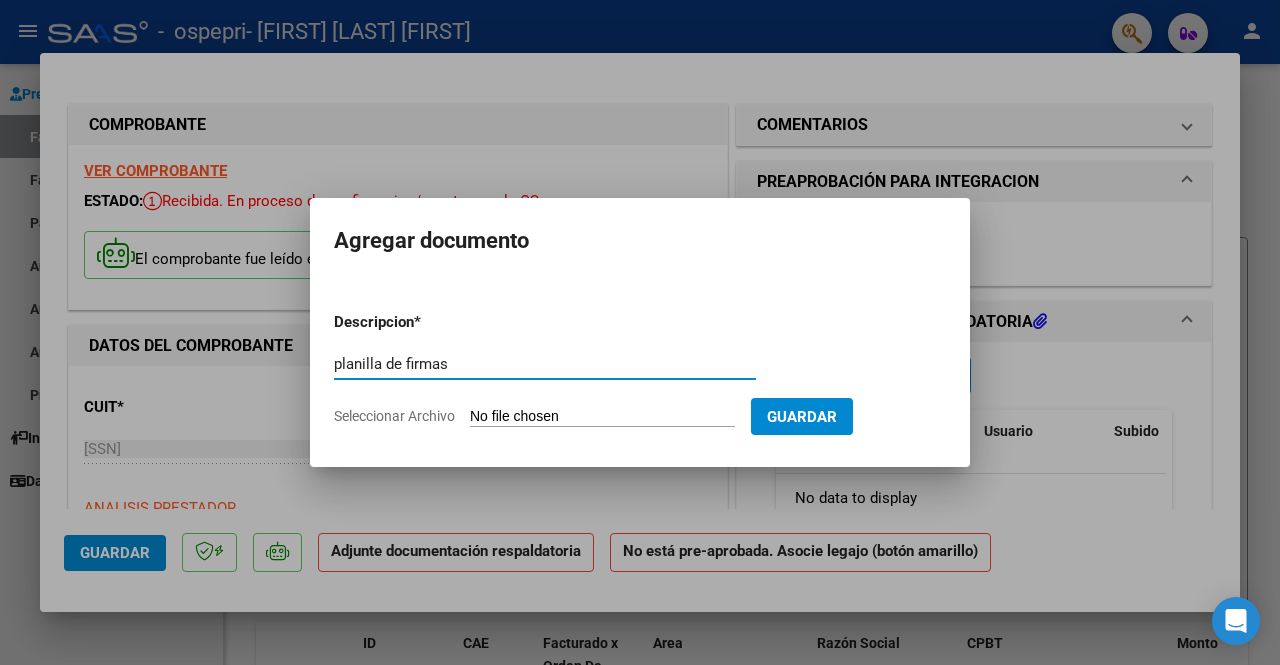 type on "planilla de firmas" 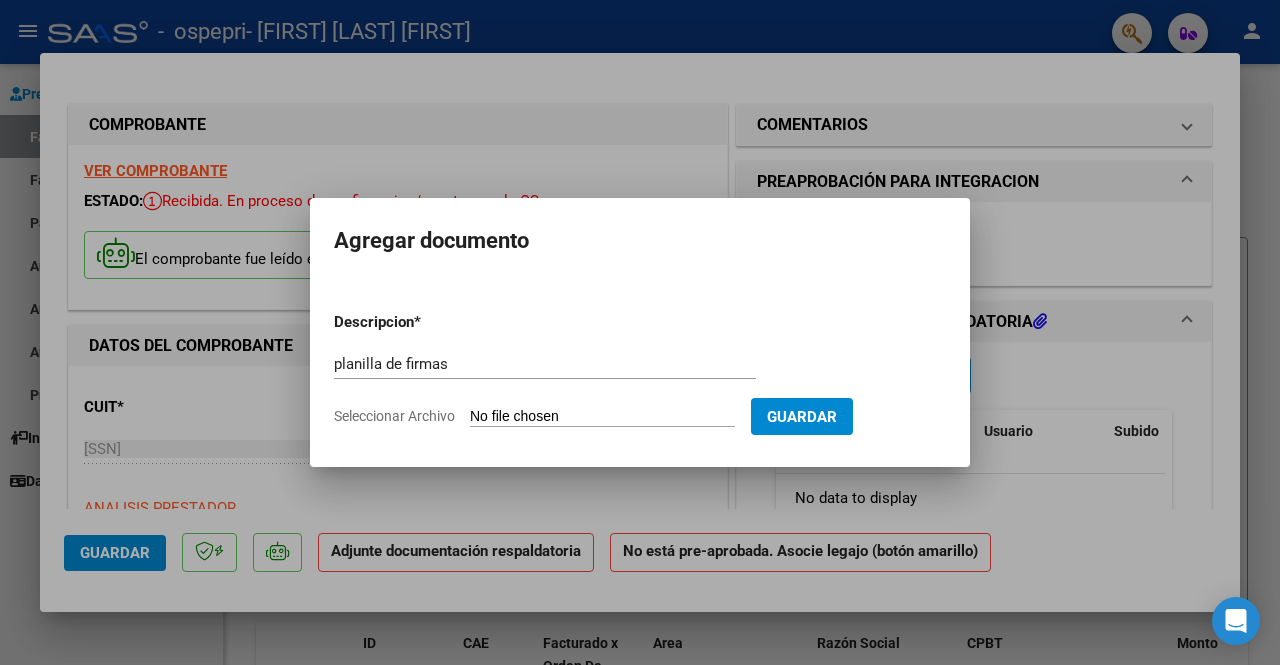 type on "C:\fakepath\planilla de firmas de Valentin Soto .pdf" 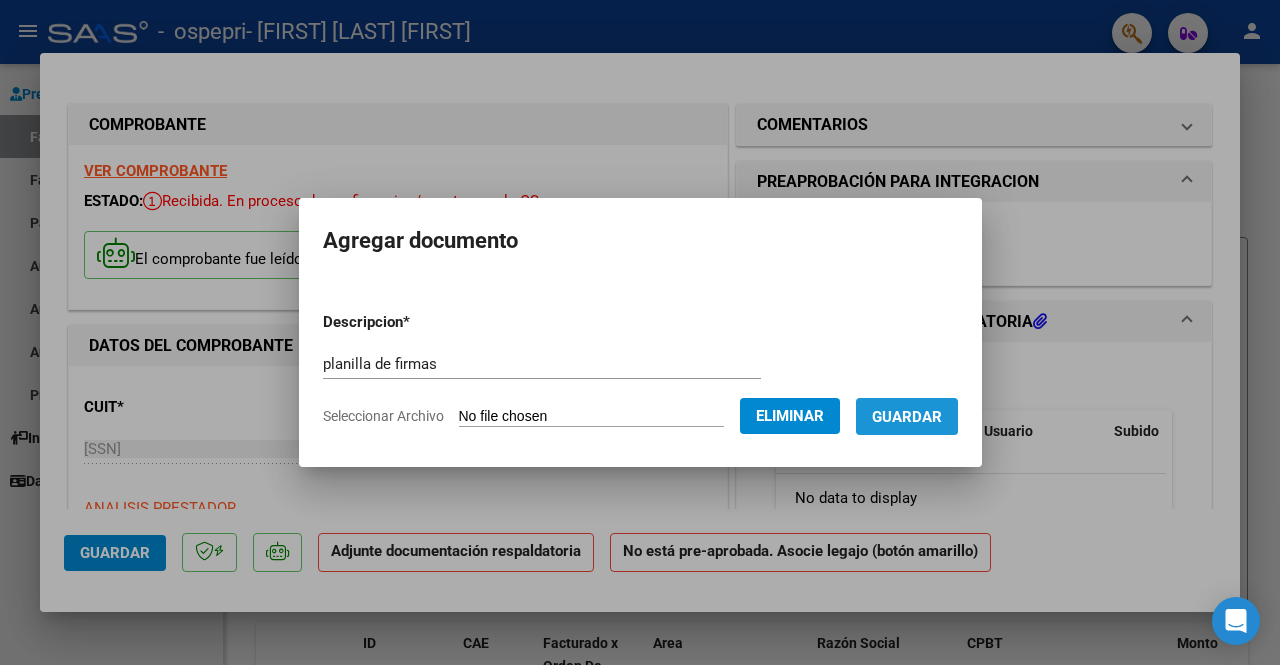 click on "Guardar" at bounding box center (907, 417) 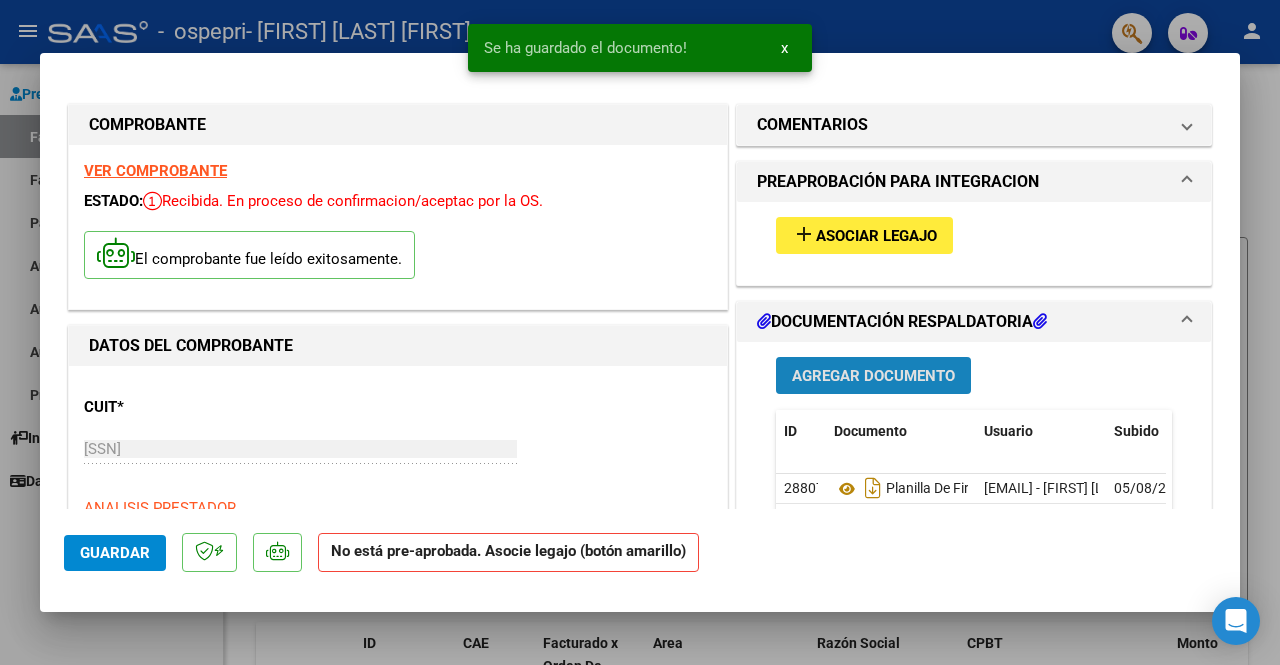 click on "Agregar Documento" at bounding box center [873, 376] 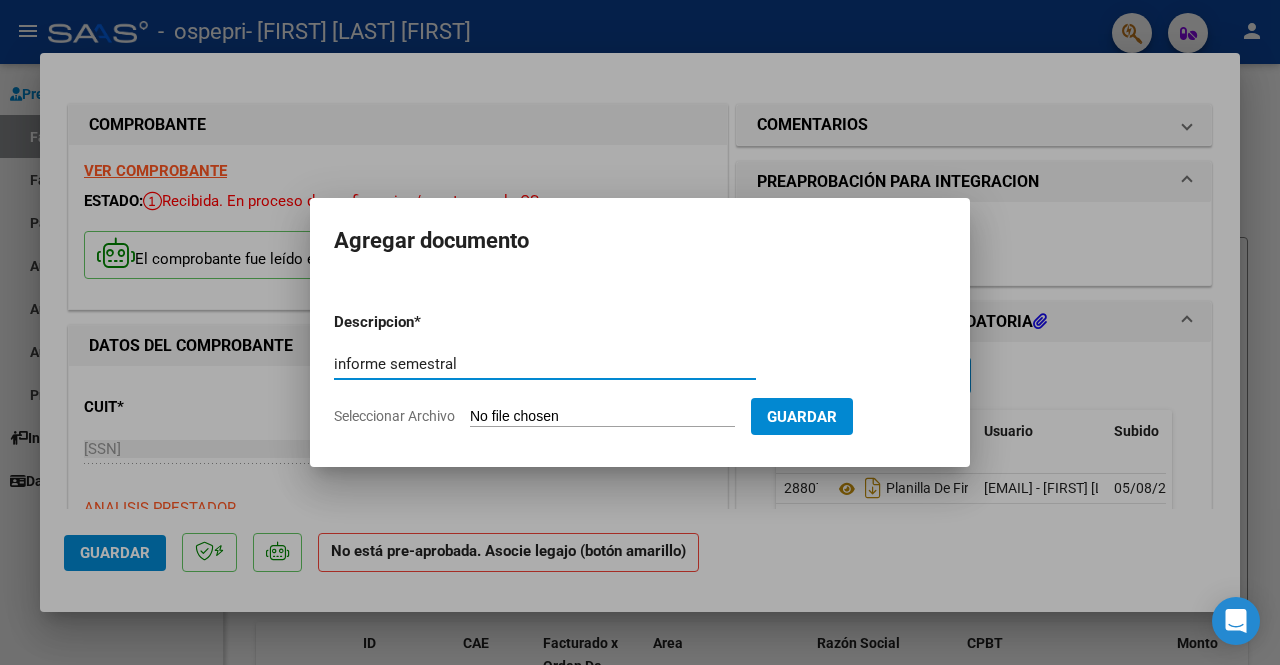 type on "informe semestral" 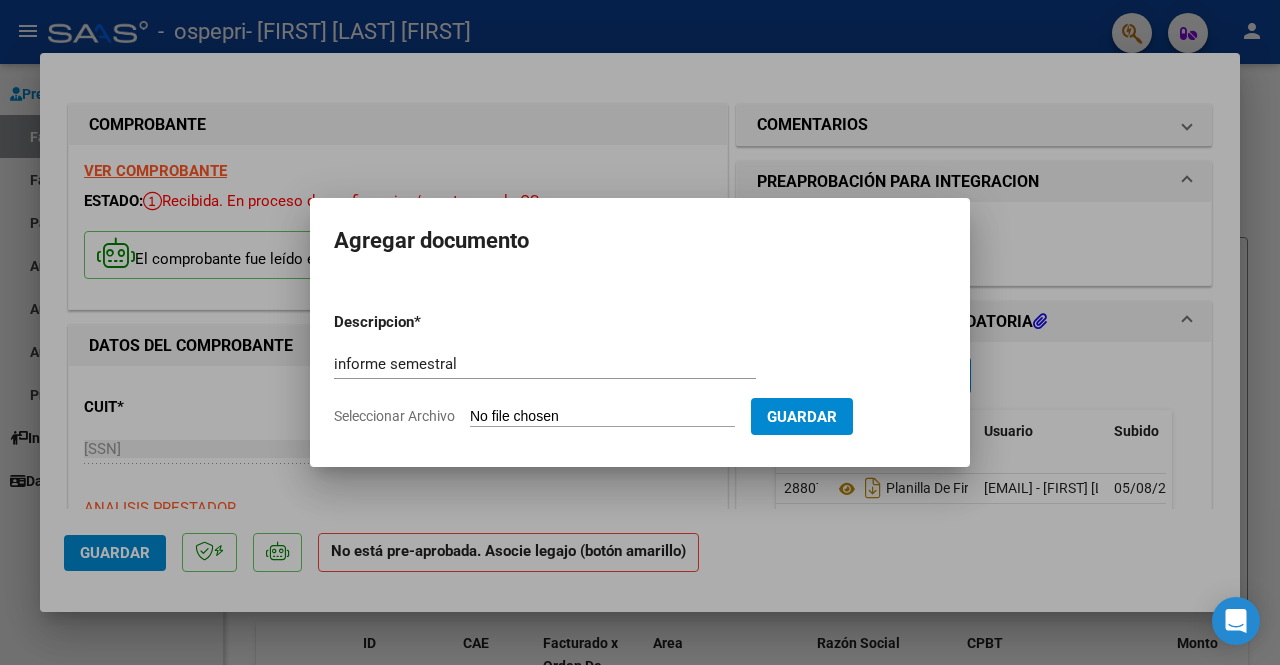 click on "Seleccionar Archivo" at bounding box center (602, 417) 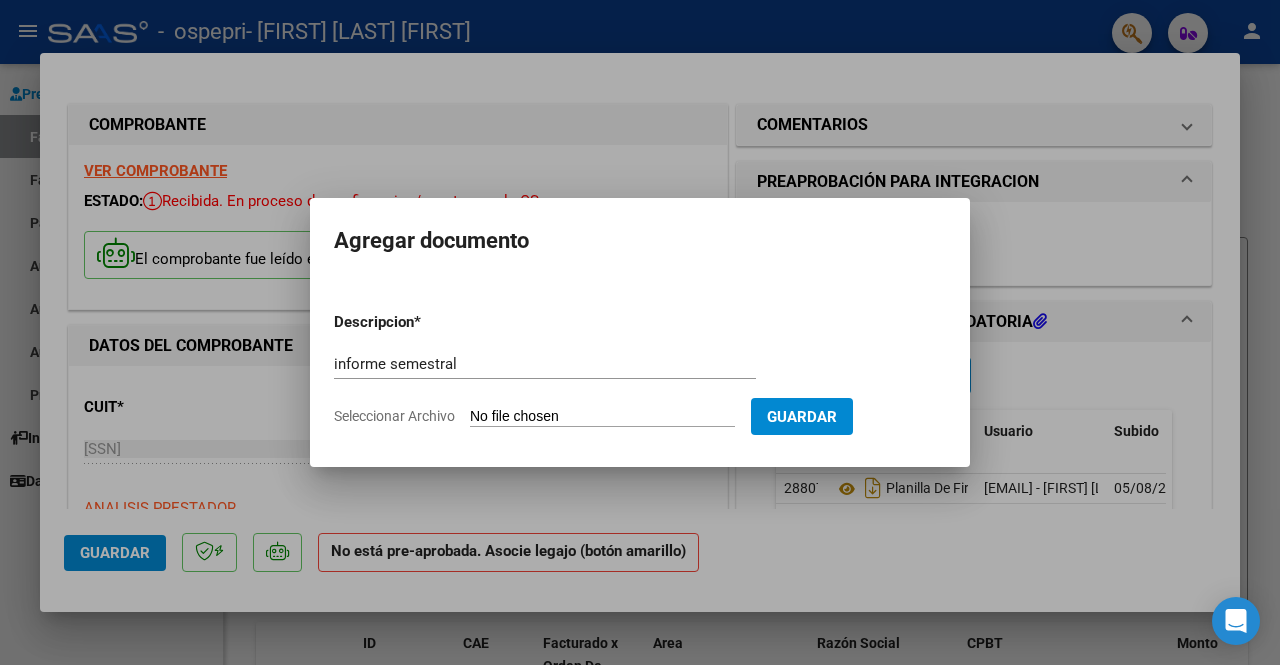 click on "Seleccionar Archivo" at bounding box center [602, 417] 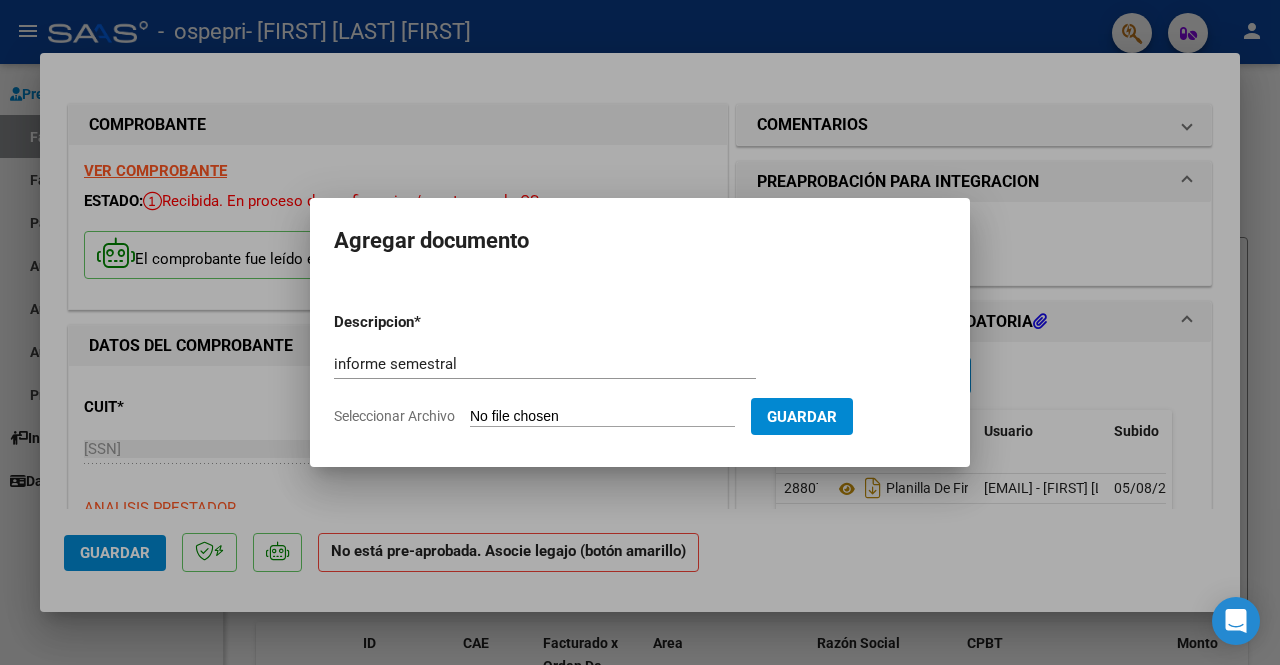 type on "C:\fakepath\Informe Valentin Soto.docx" 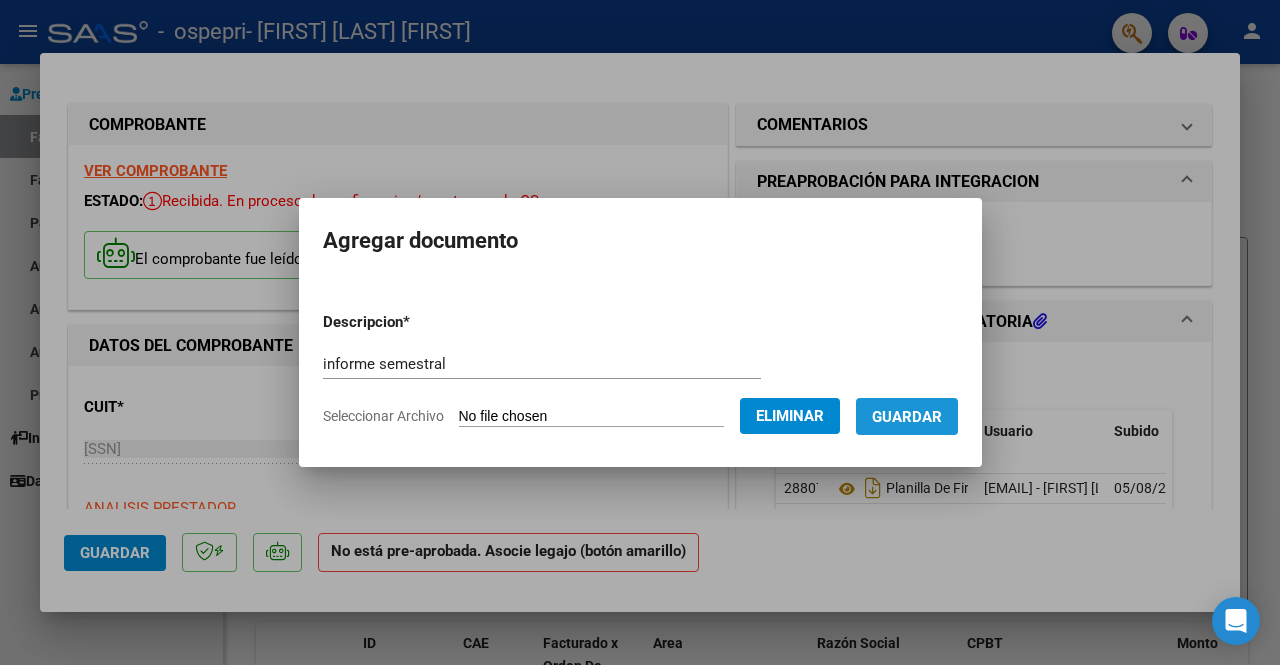 click on "Guardar" at bounding box center (907, 417) 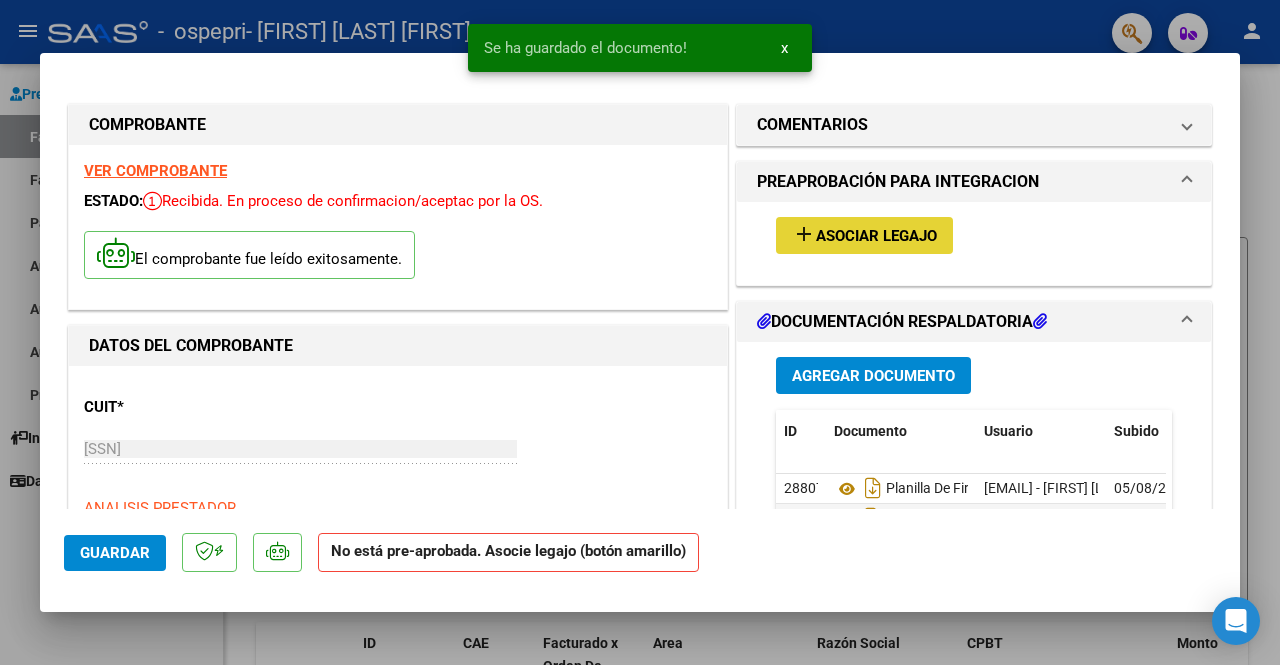 click on "Asociar Legajo" at bounding box center [876, 236] 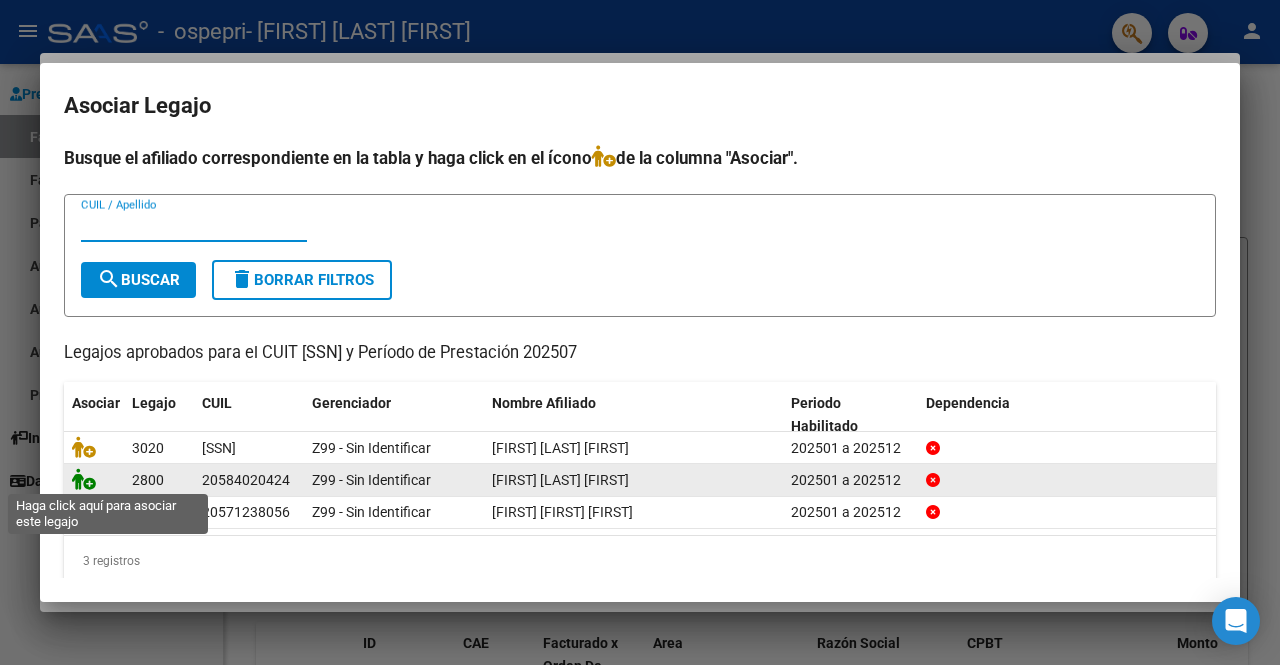 click 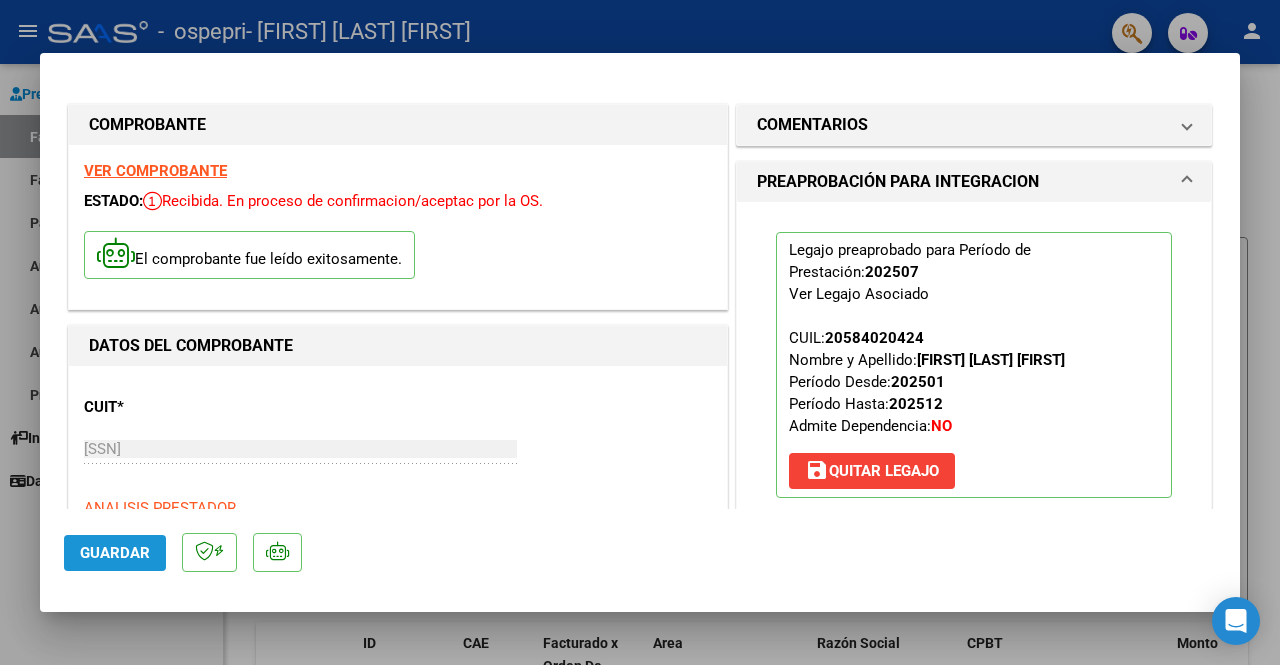 click on "Guardar" 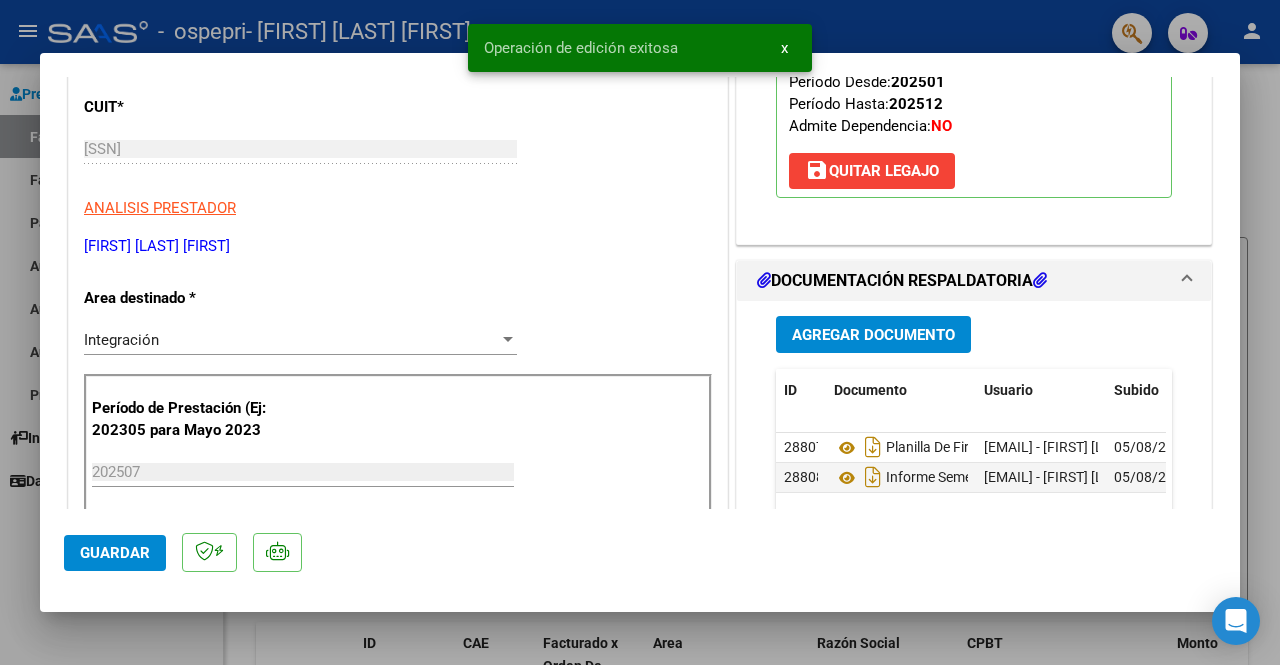 scroll, scrollTop: 400, scrollLeft: 0, axis: vertical 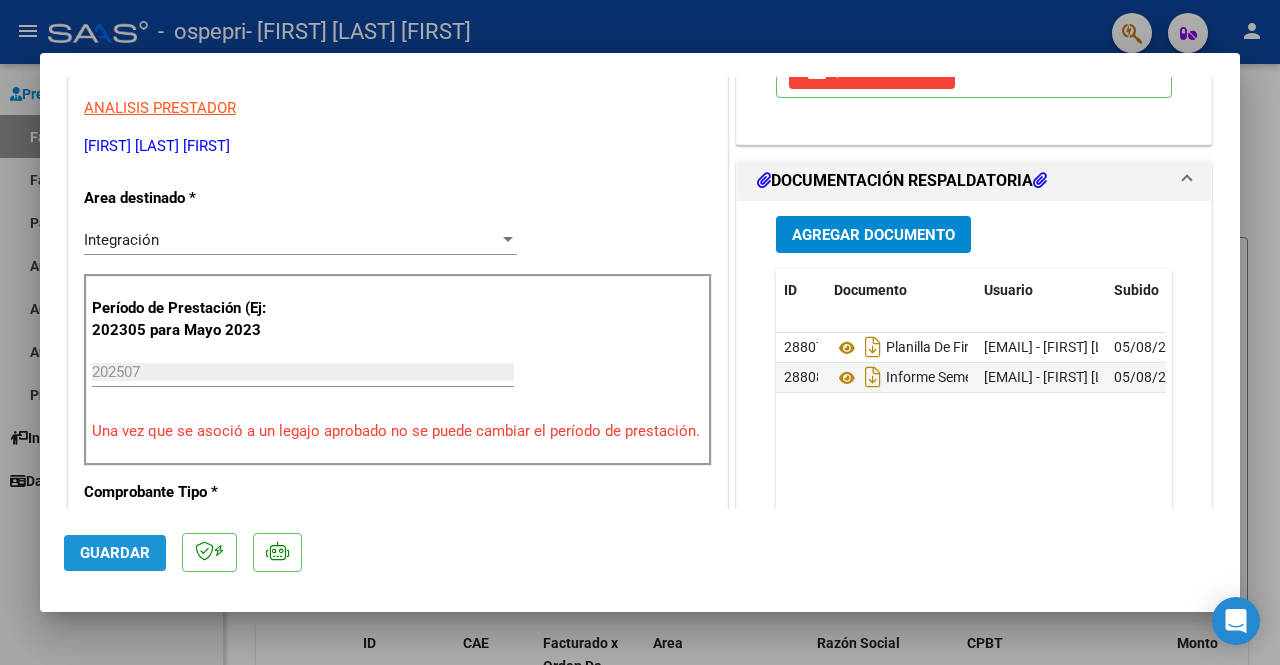 click on "Guardar" 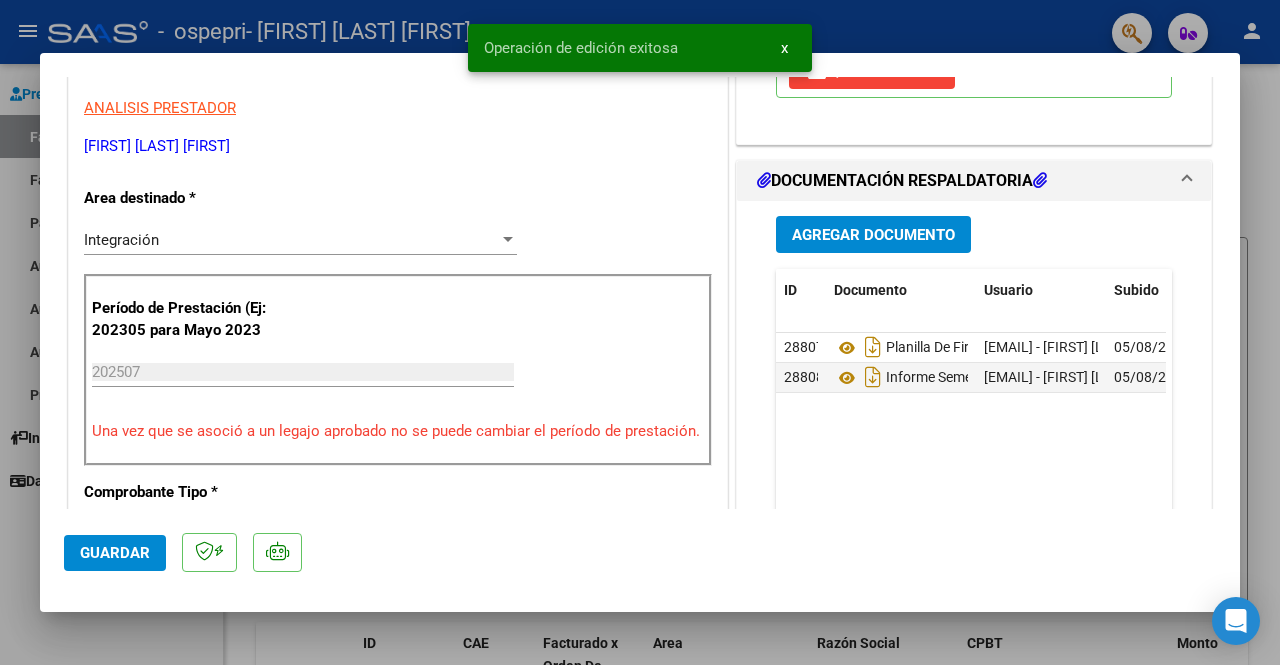 click at bounding box center [640, 332] 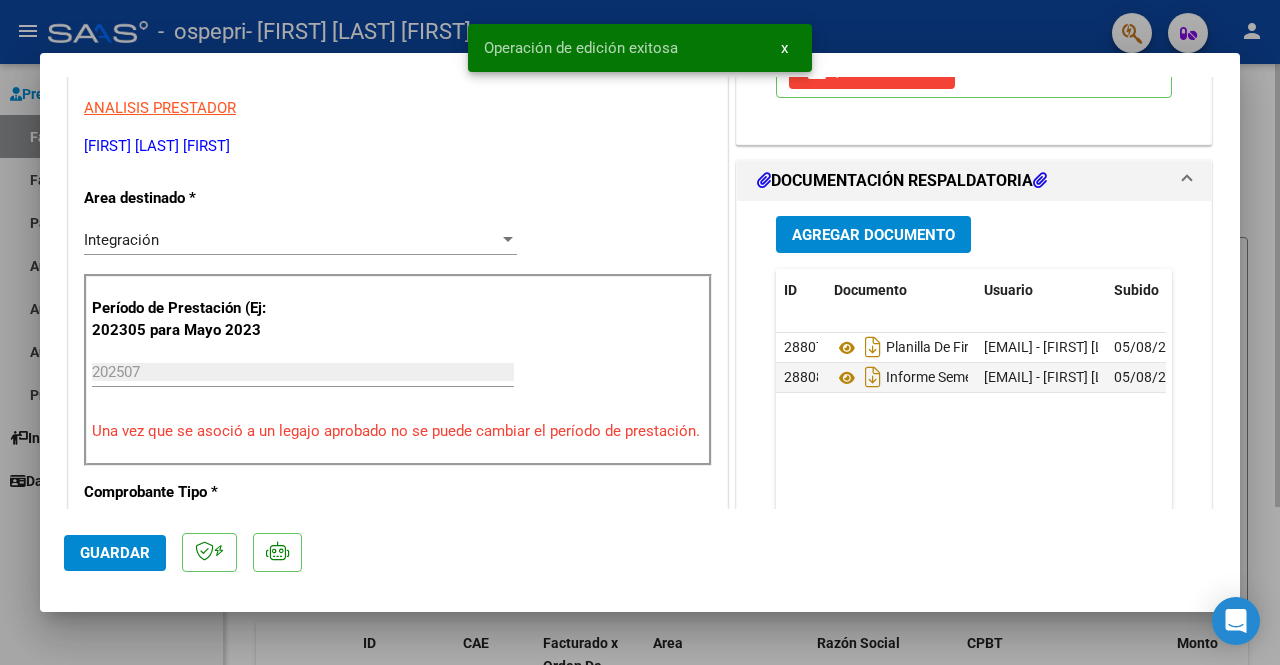 type 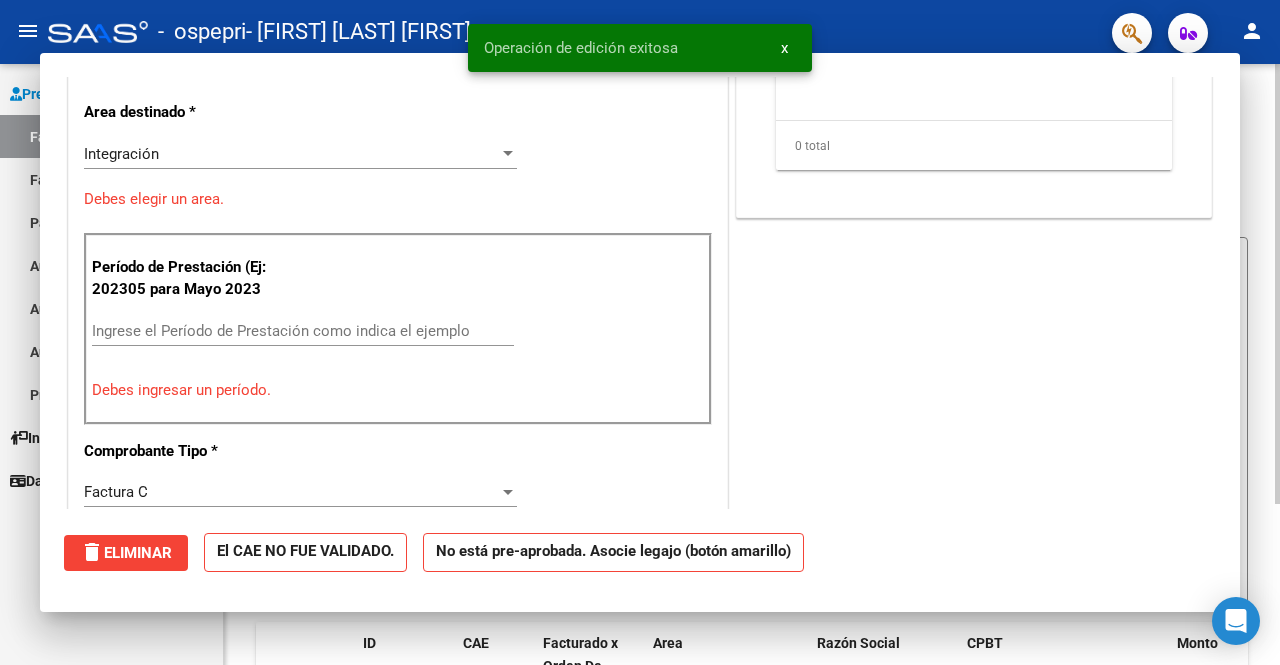 scroll, scrollTop: 0, scrollLeft: 0, axis: both 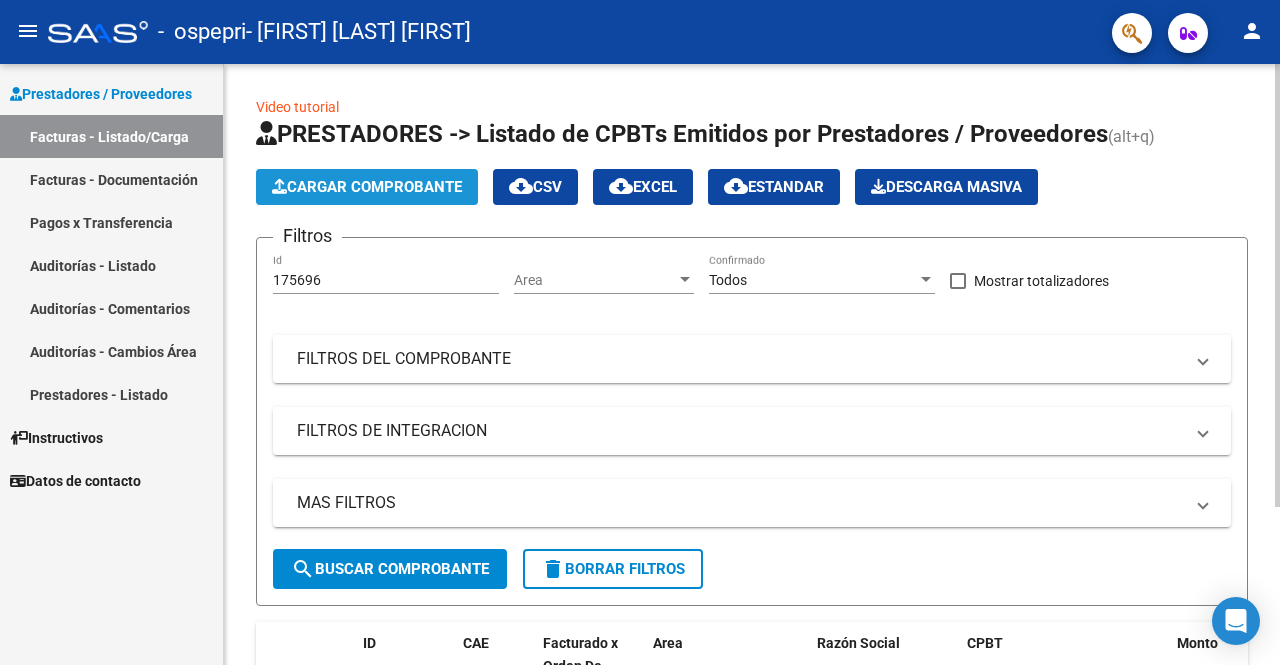 click on "Cargar Comprobante" 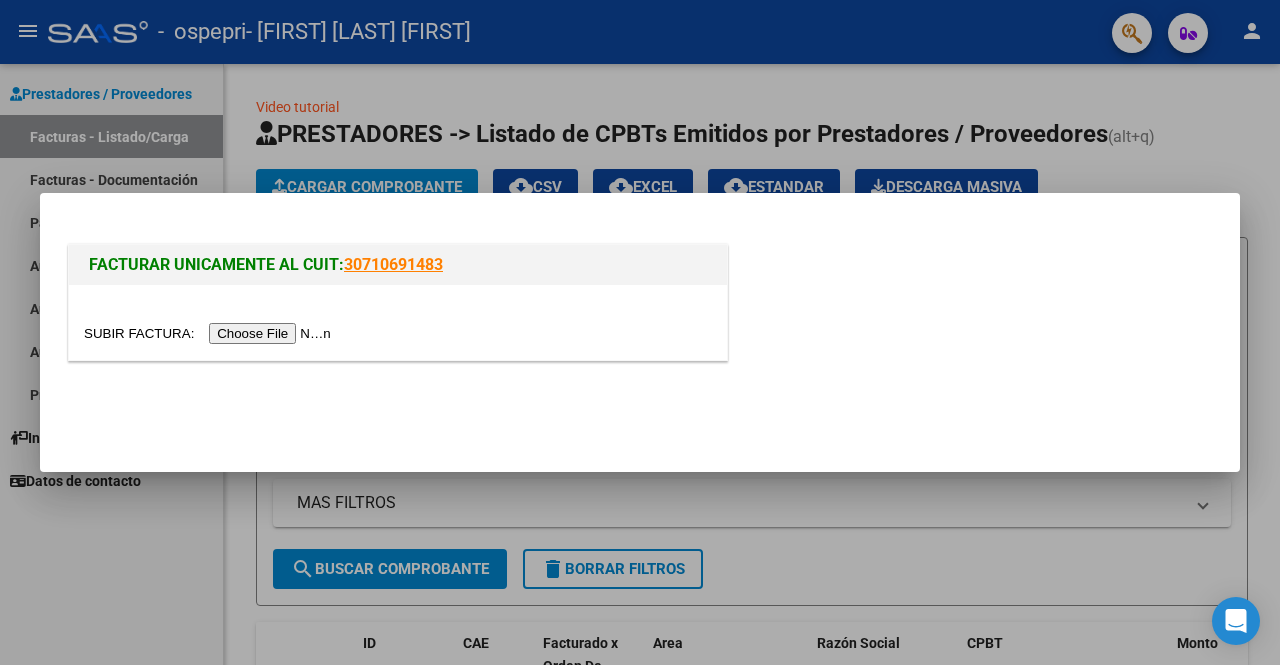 click at bounding box center [210, 333] 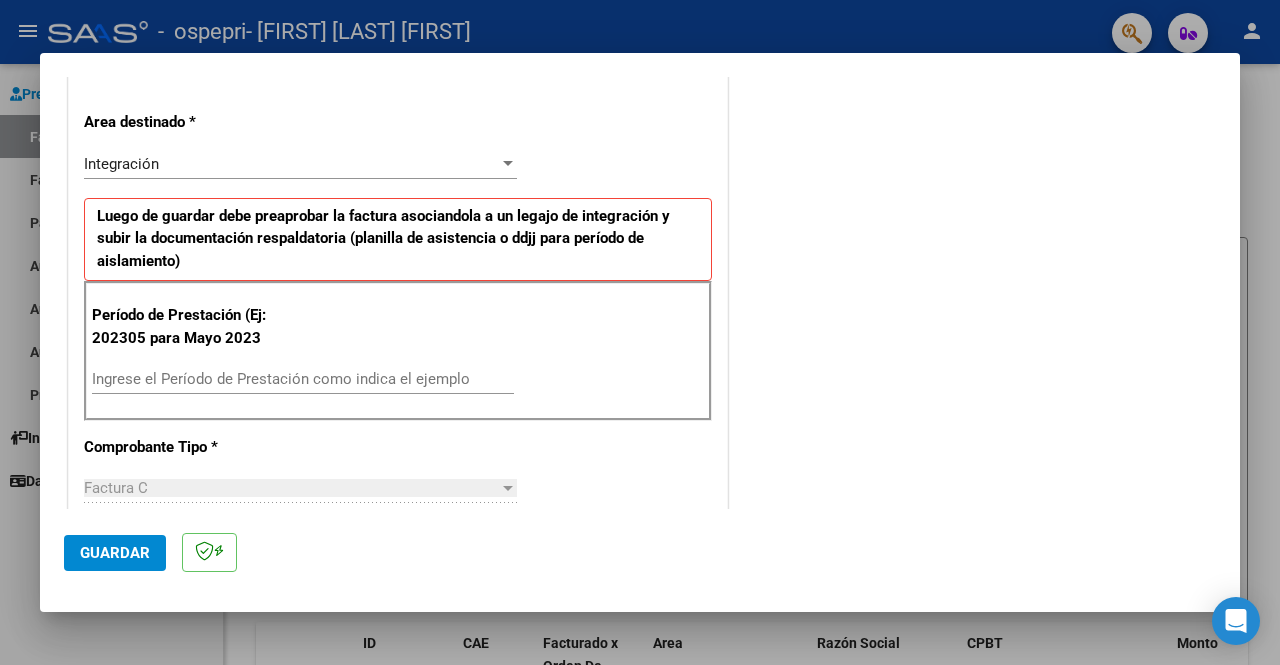 scroll, scrollTop: 500, scrollLeft: 0, axis: vertical 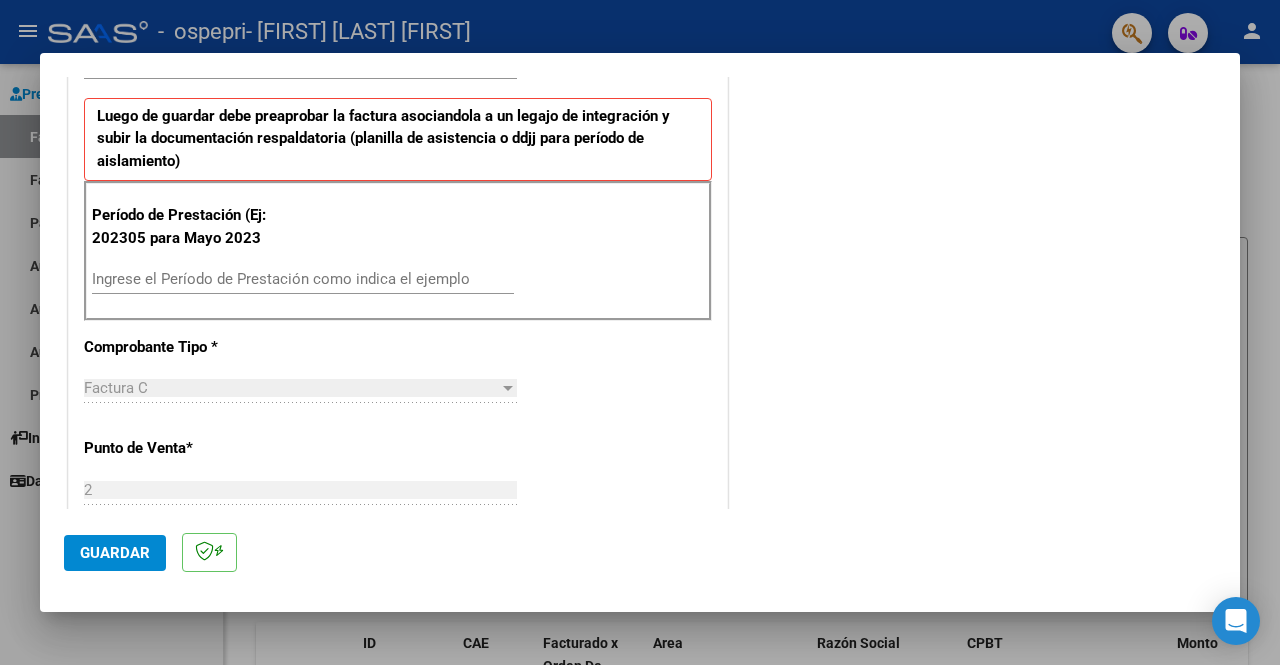click on "Ingrese el Período de Prestación como indica el ejemplo" at bounding box center (303, 279) 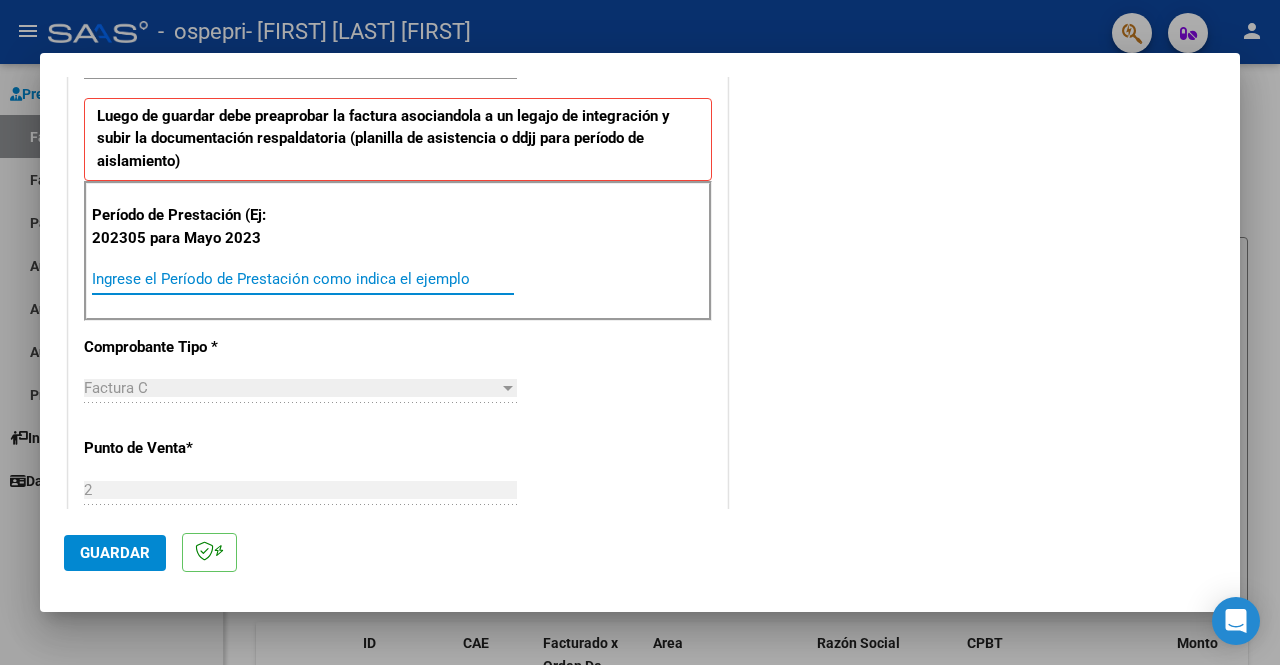 type on "3" 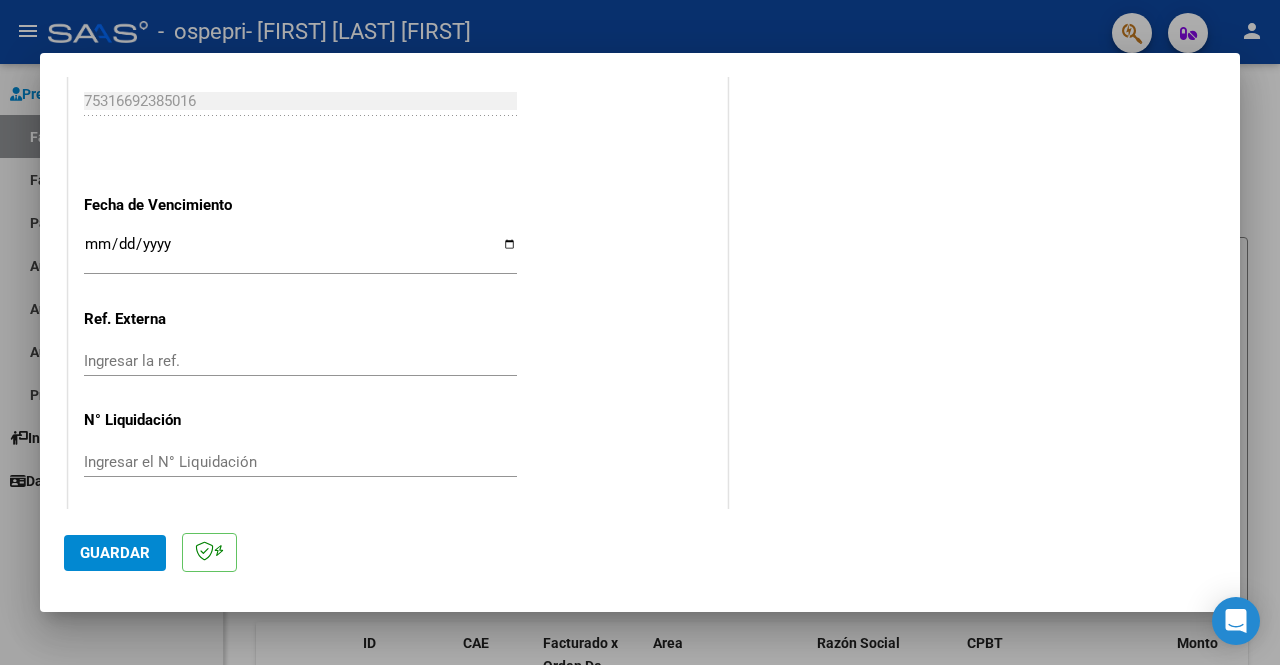 scroll, scrollTop: 1330, scrollLeft: 0, axis: vertical 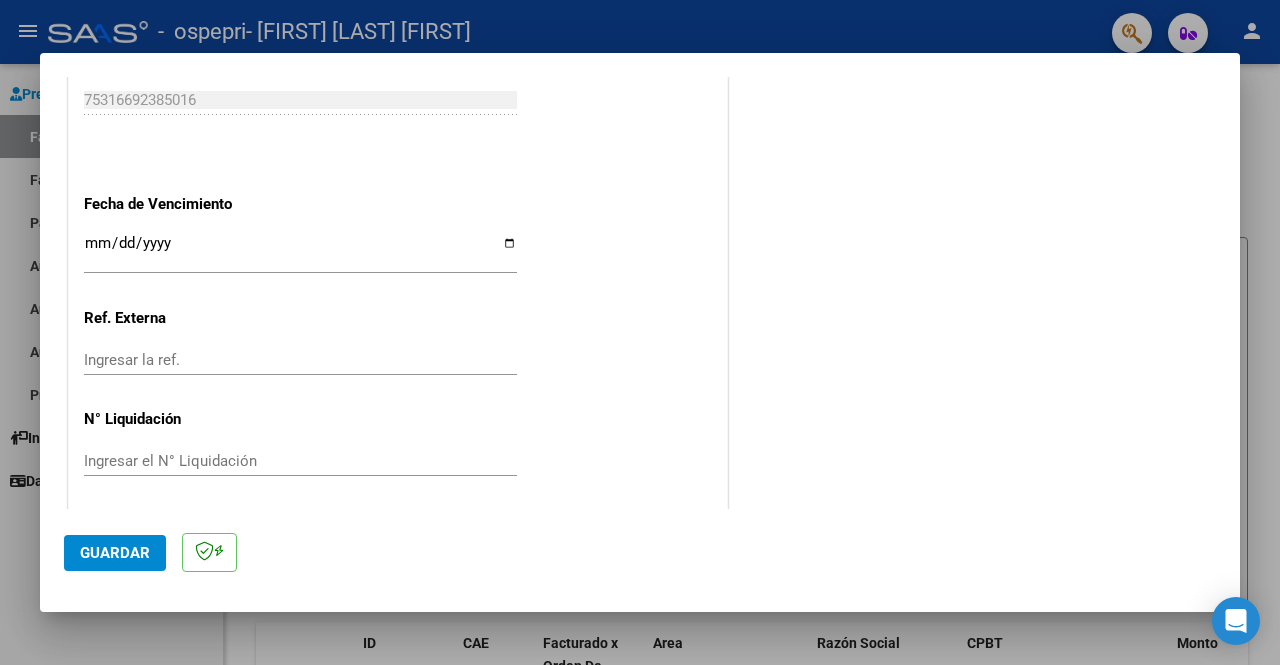 type on "202507" 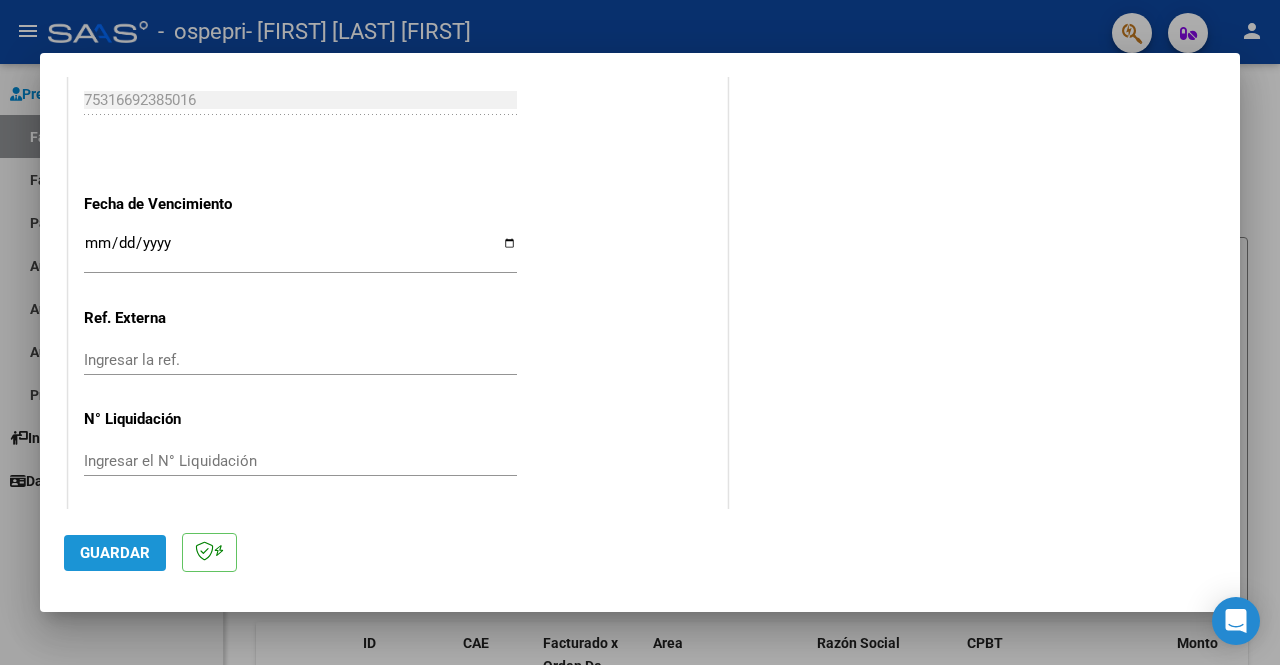 click on "Guardar" 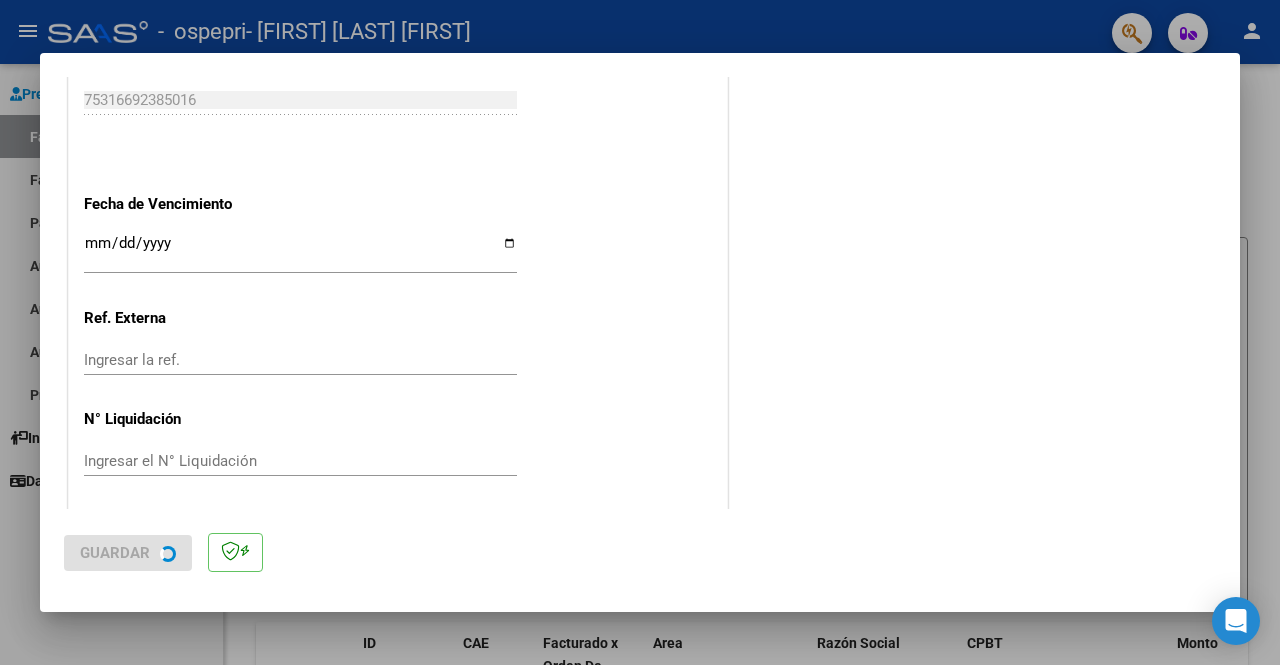 scroll, scrollTop: 0, scrollLeft: 0, axis: both 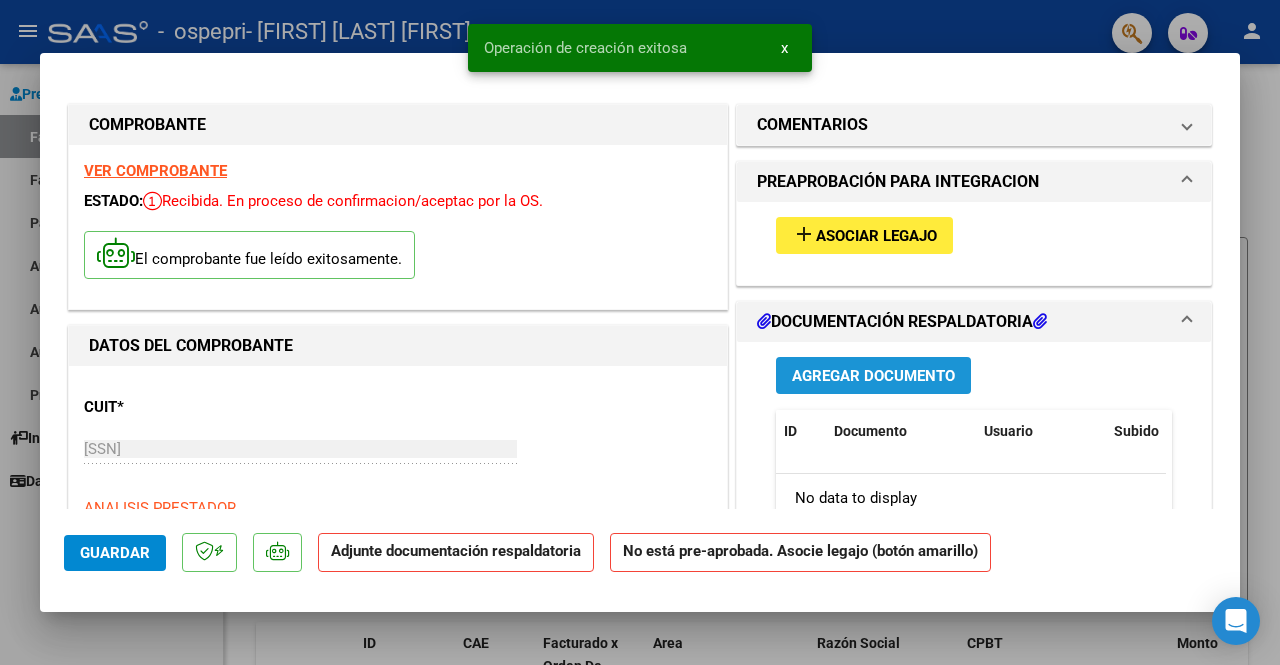 click on "Agregar Documento" at bounding box center (873, 376) 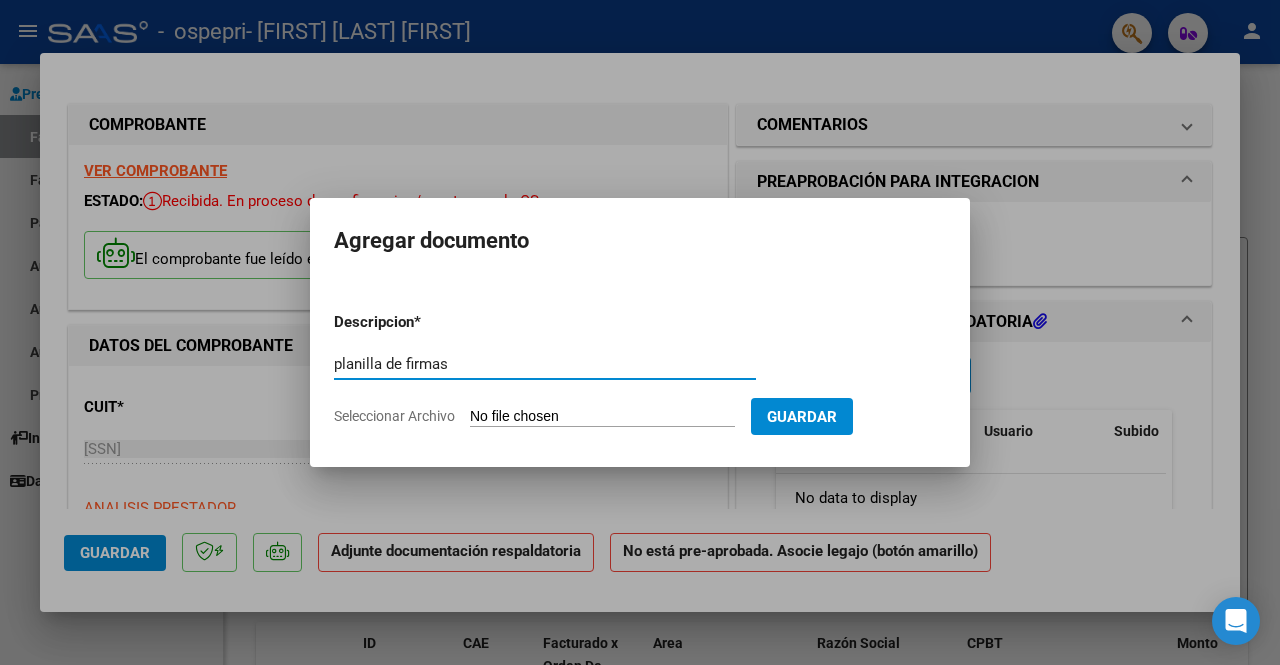 type on "planilla de firmas" 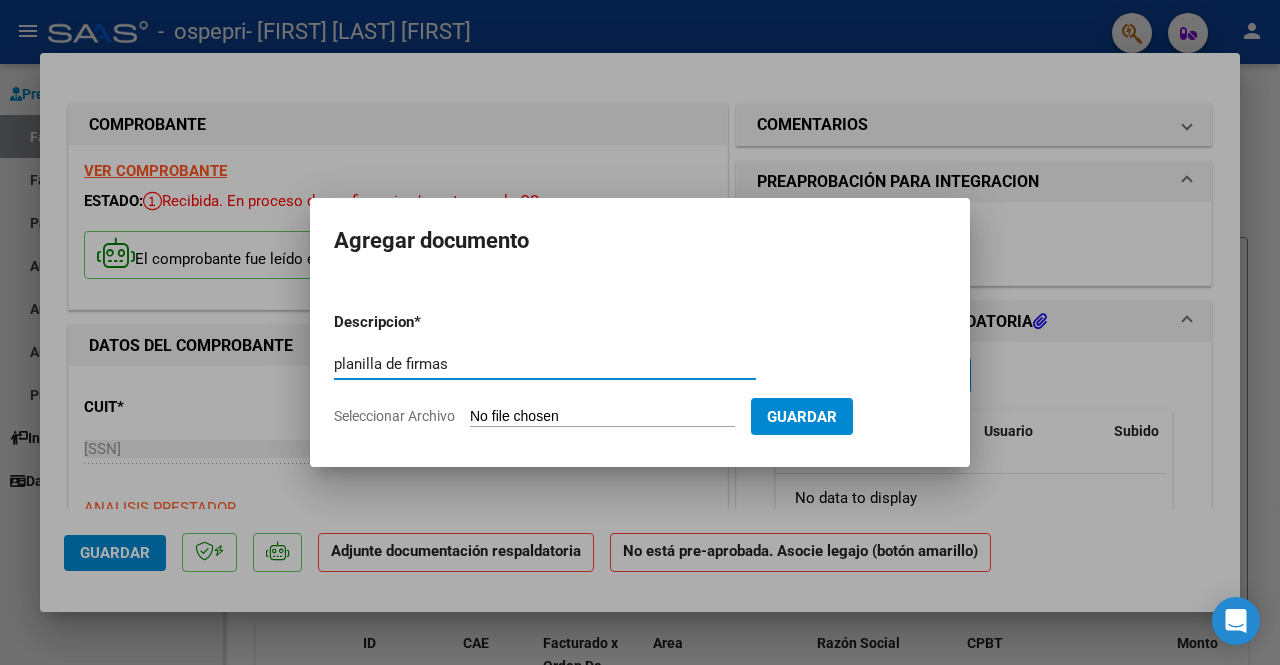 click on "Seleccionar Archivo" at bounding box center (602, 417) 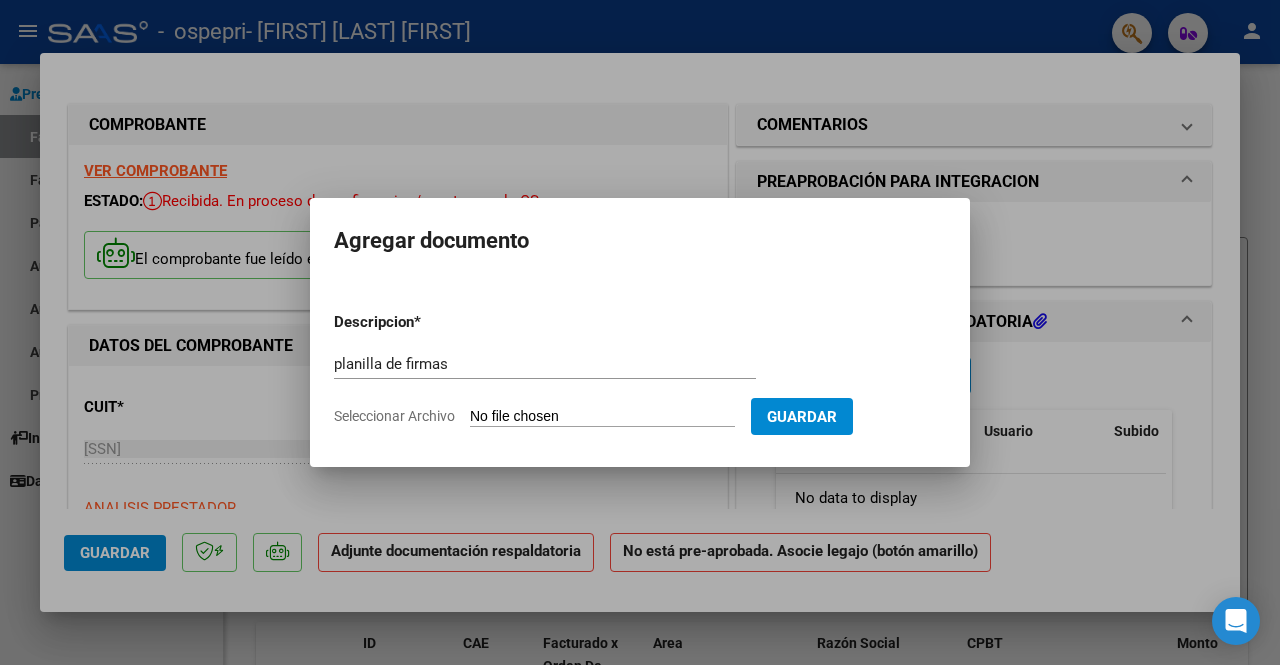 type on "C:\fakepath\planilla de firmas Teo Diaz.pdf" 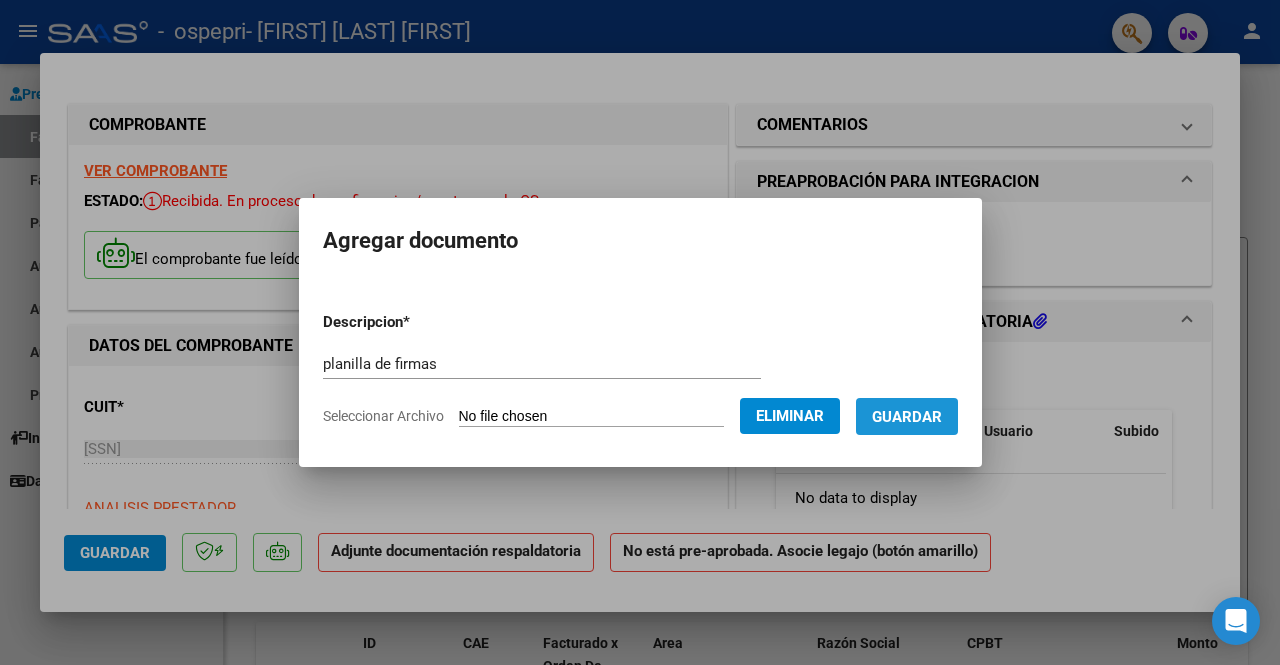 click on "Guardar" at bounding box center (907, 416) 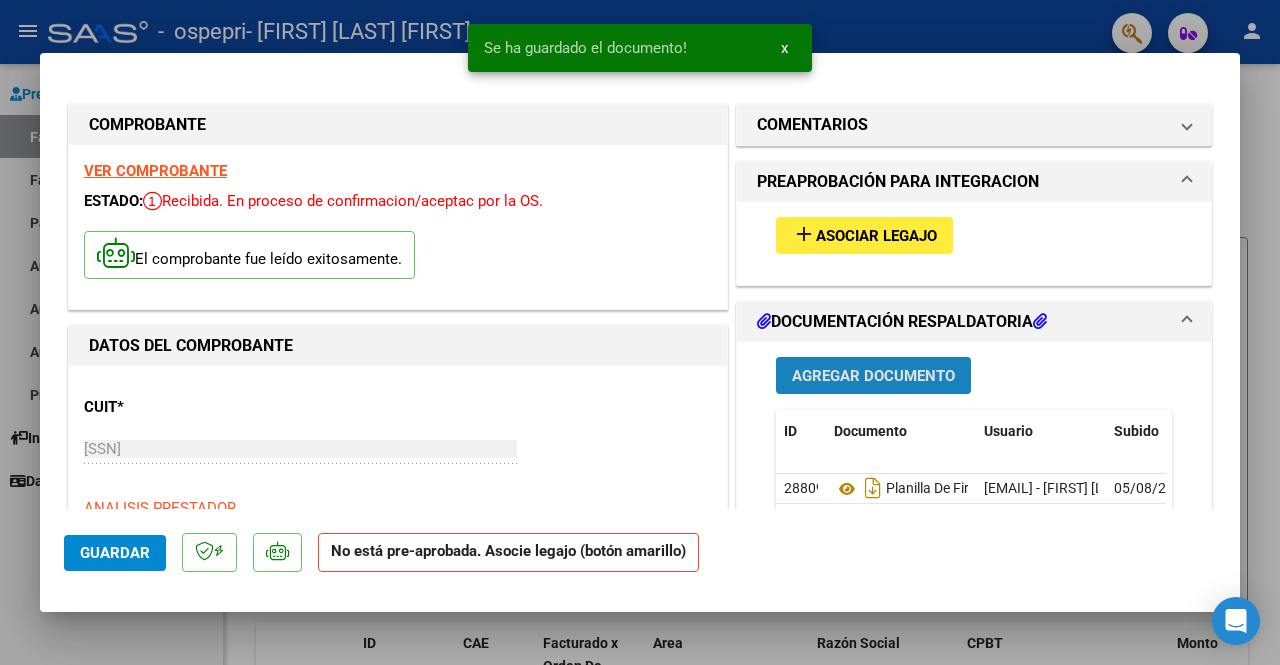 click on "Agregar Documento" at bounding box center (873, 376) 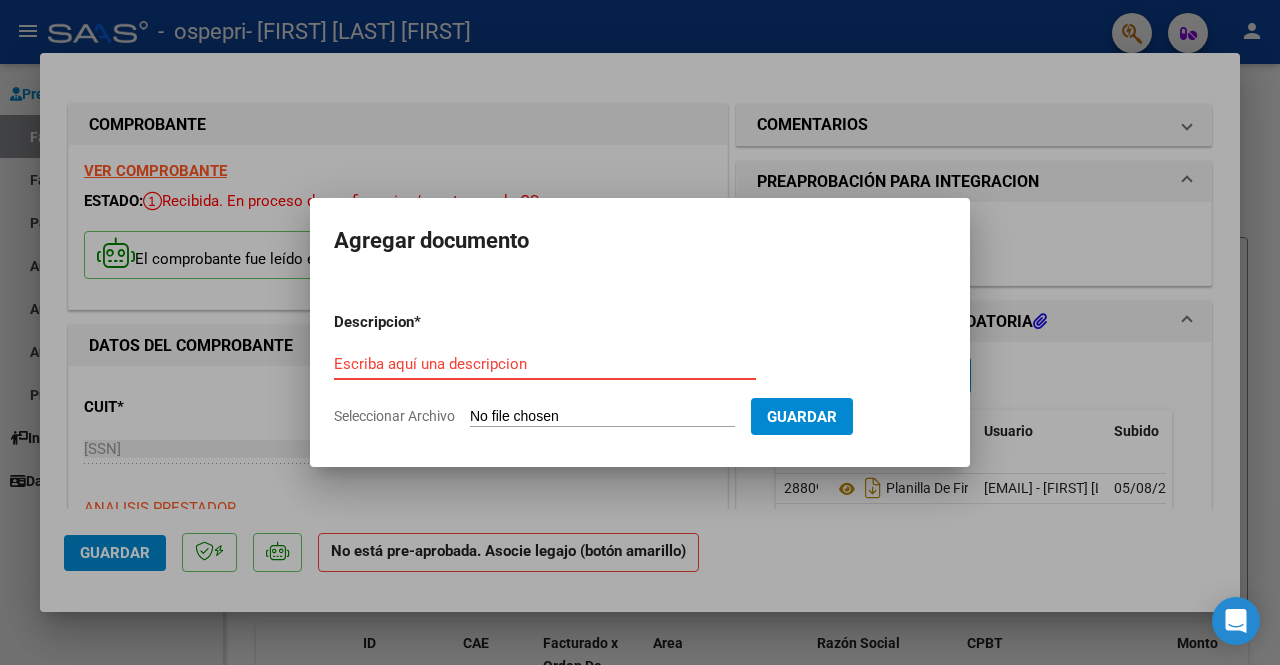 click on "Escriba aquí una descripcion" at bounding box center [545, 364] 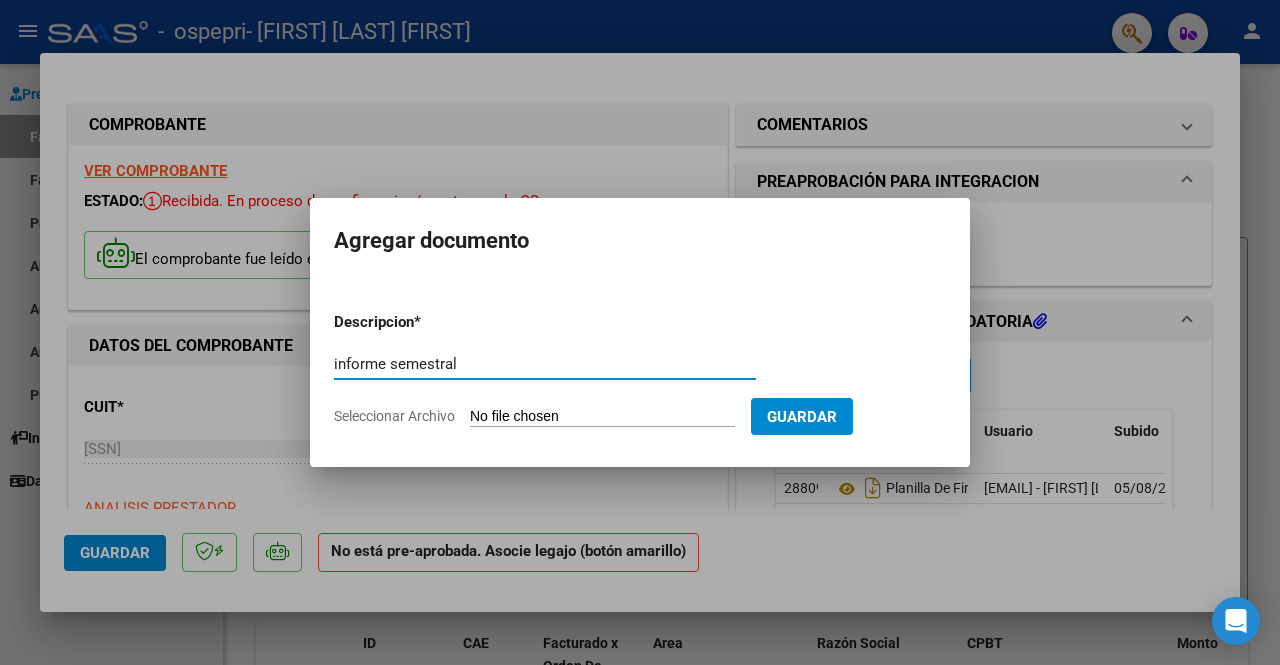 type on "informe semestral" 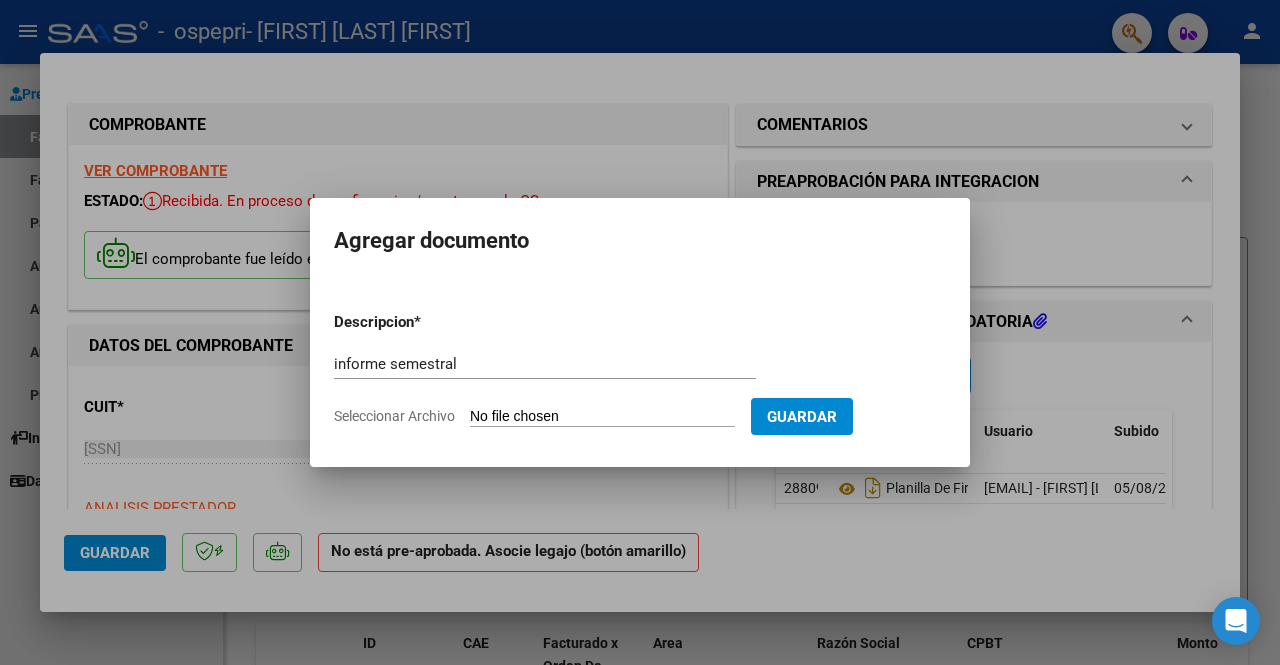 click on "informe semestral Escriba aquí una descripcion" at bounding box center (545, 373) 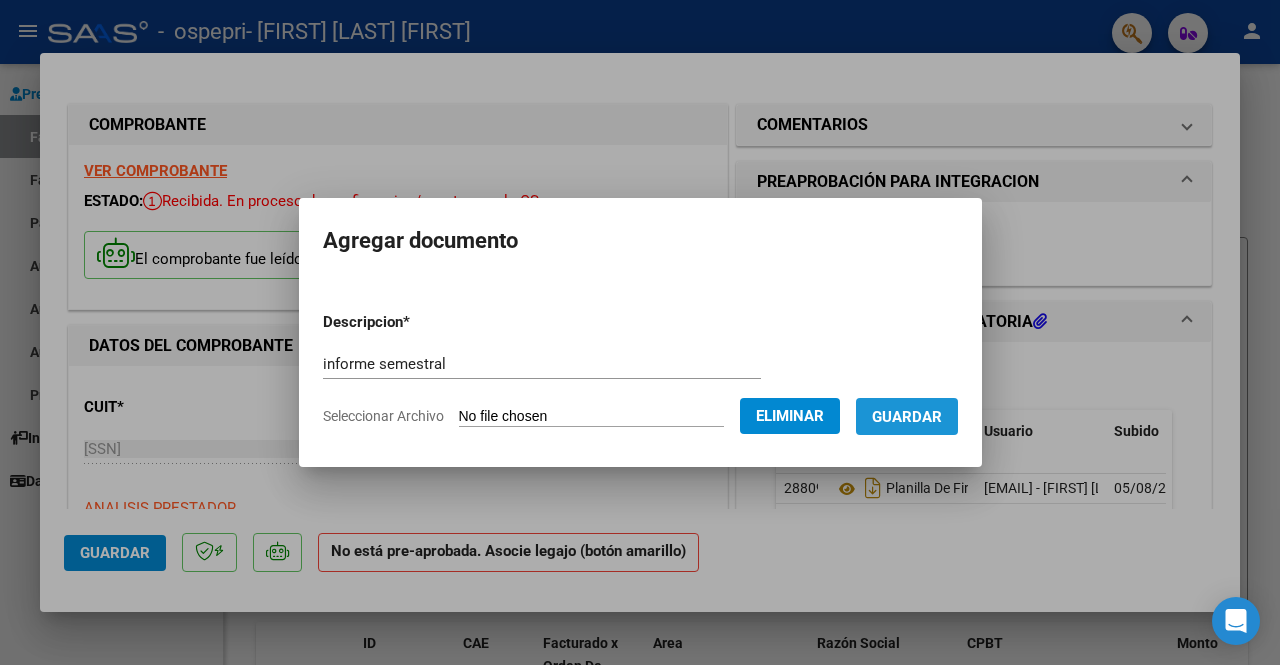 click on "Guardar" at bounding box center (907, 417) 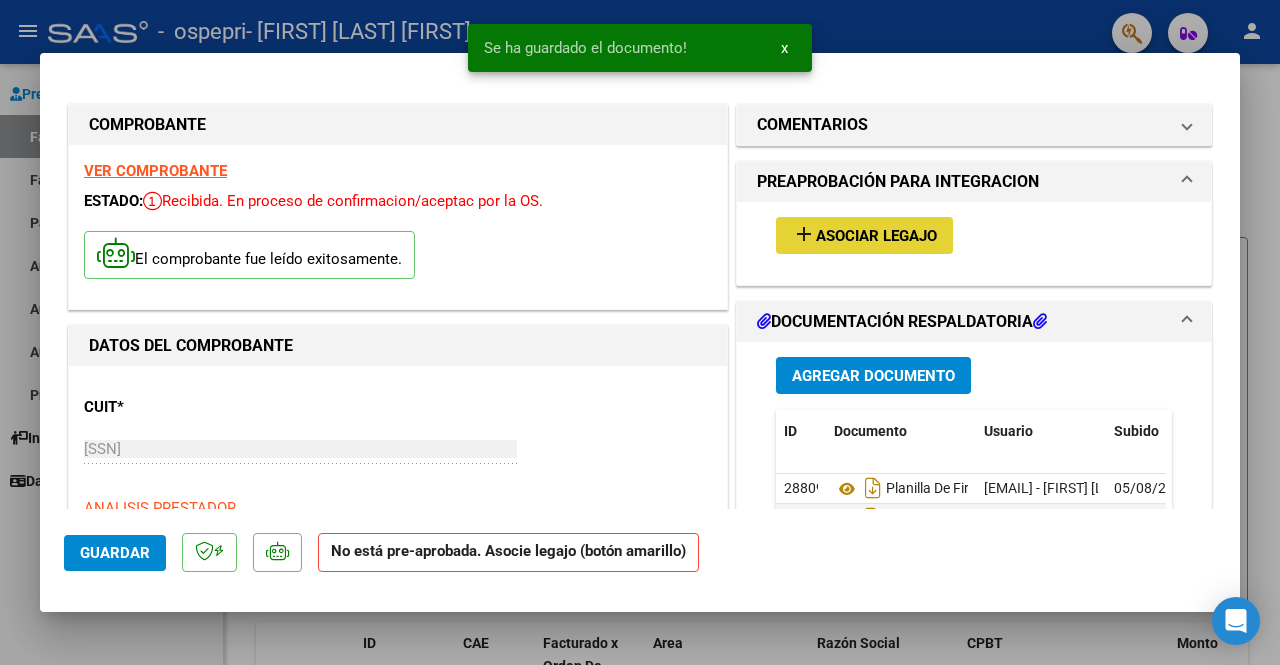 click on "Asociar Legajo" at bounding box center [876, 236] 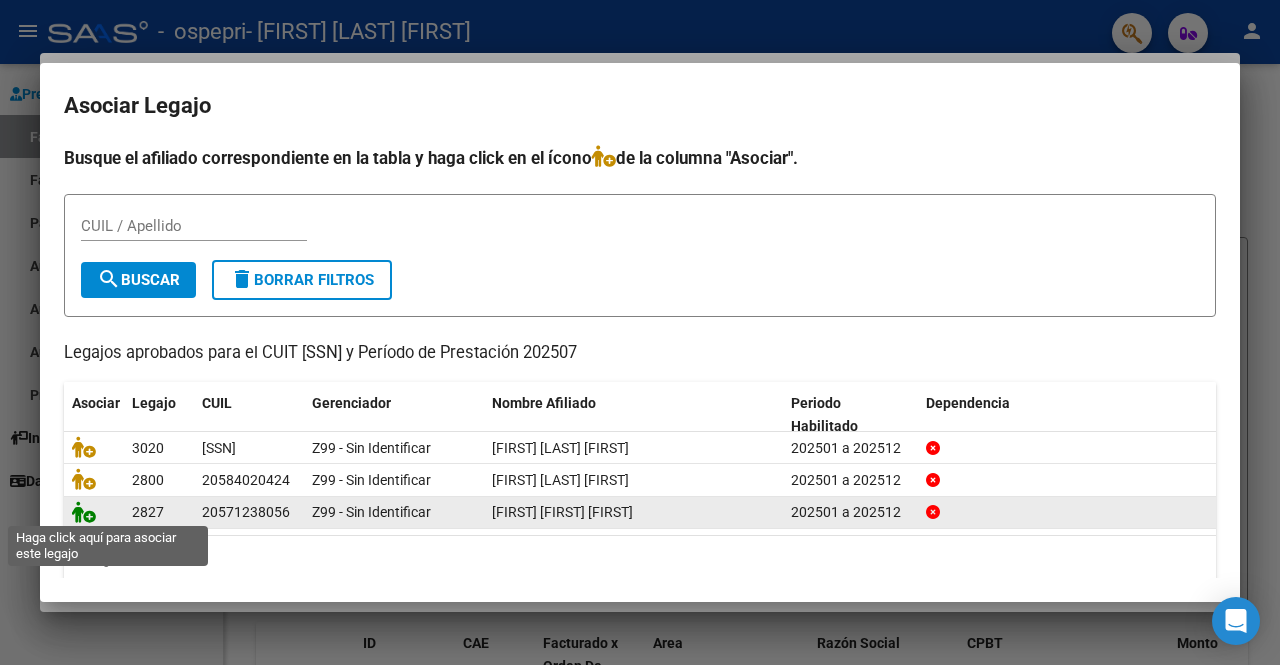 click 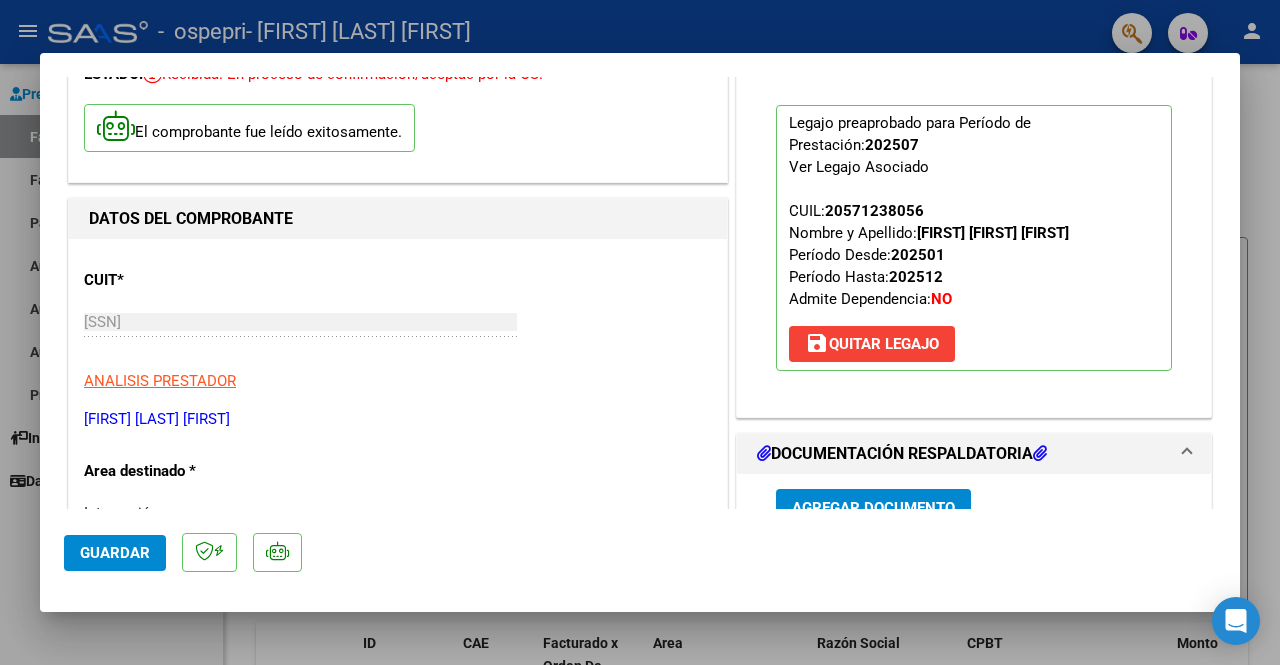 scroll, scrollTop: 100, scrollLeft: 0, axis: vertical 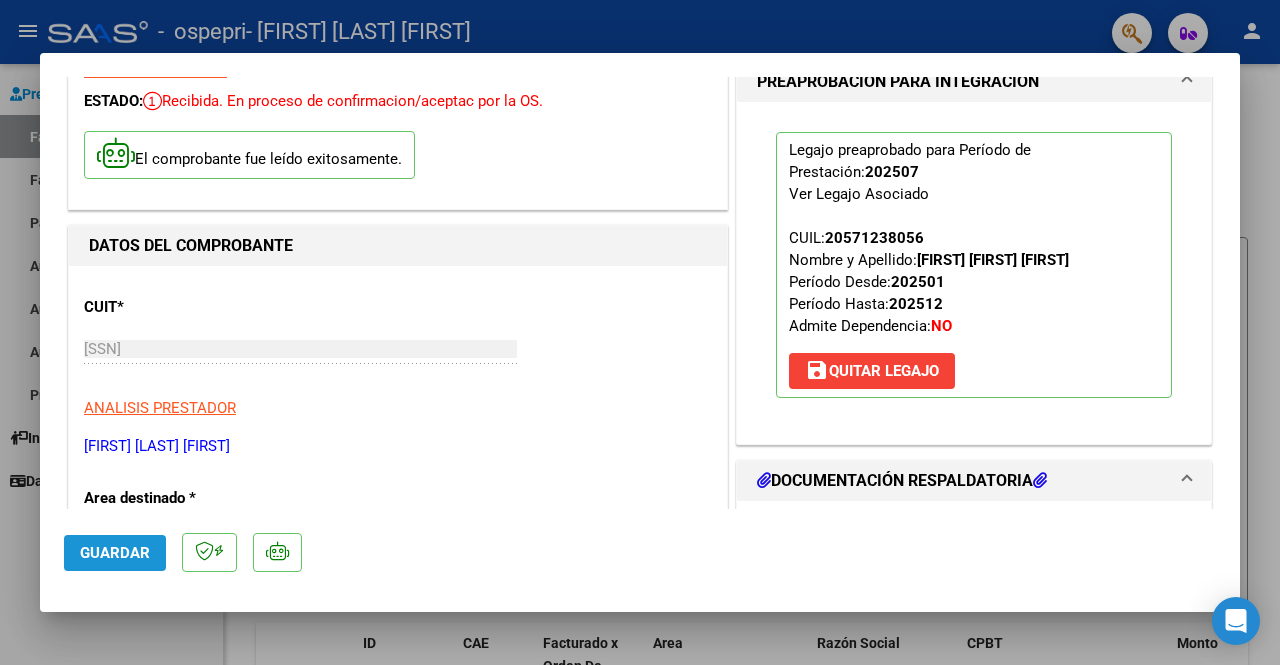 click on "Guardar" 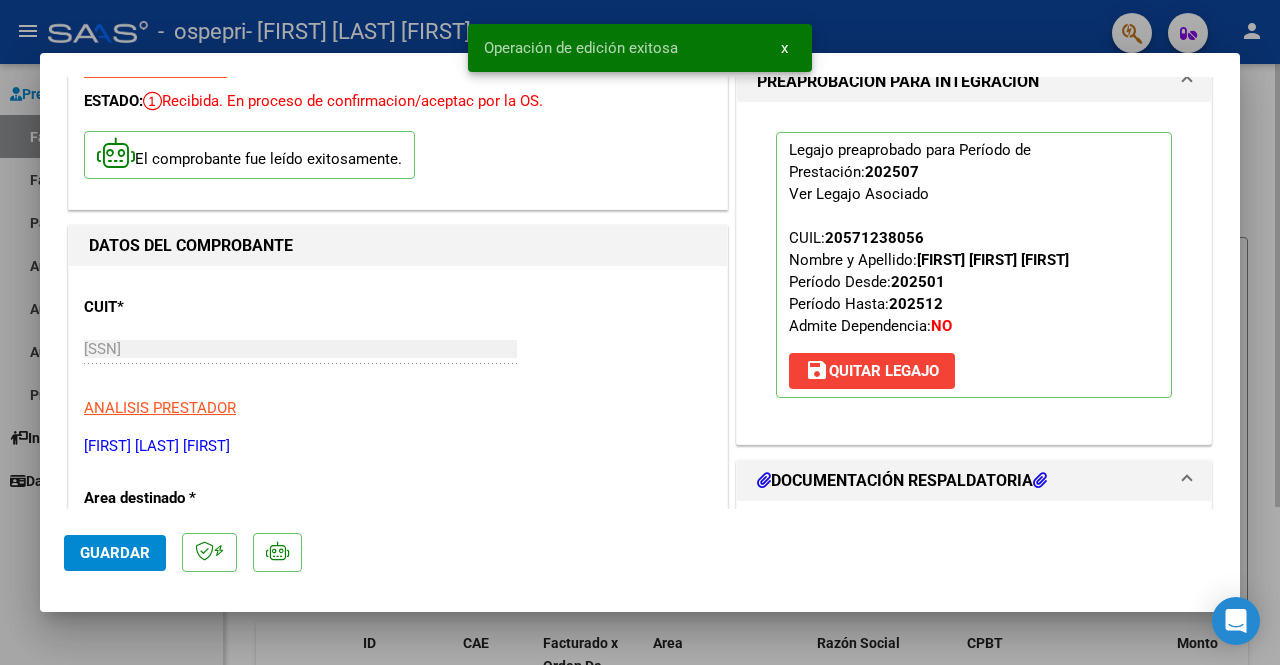 click at bounding box center [640, 332] 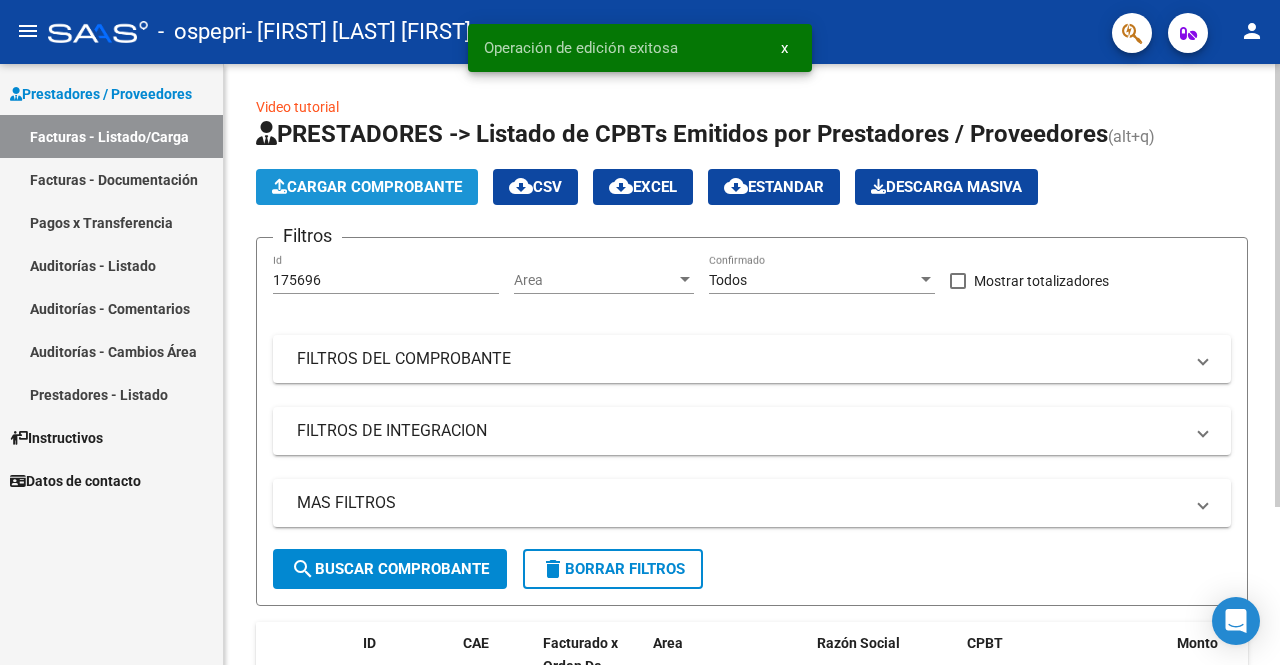 click on "Cargar Comprobante" 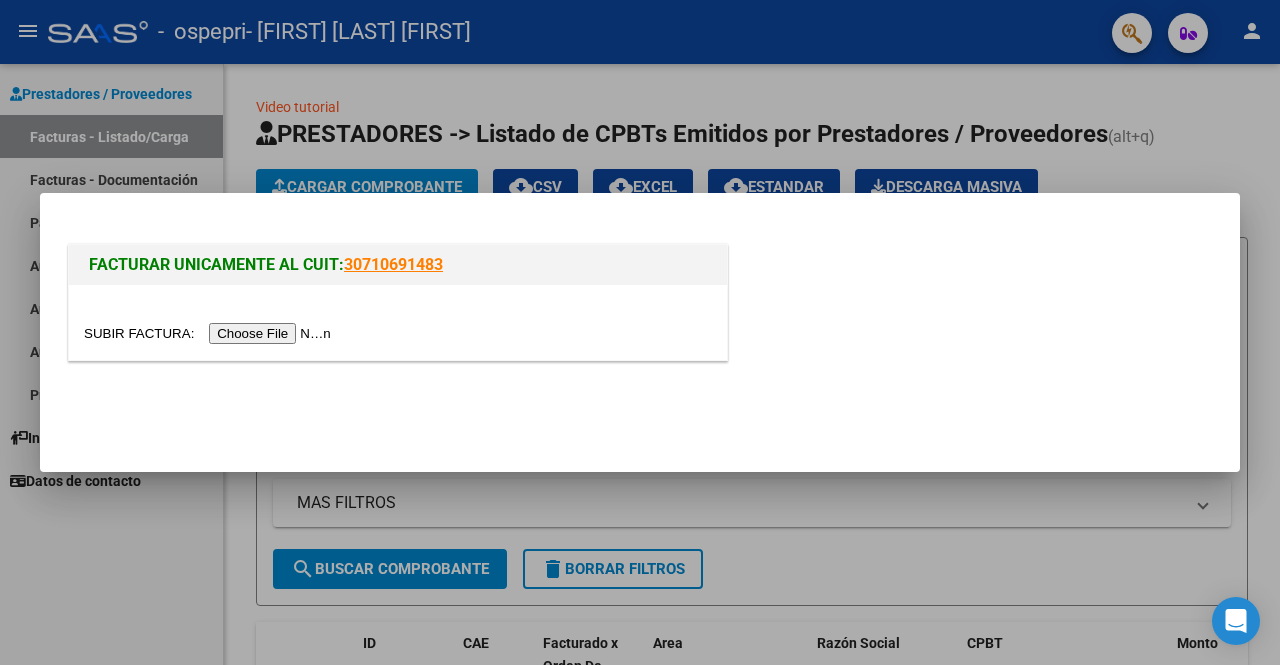 click at bounding box center (210, 333) 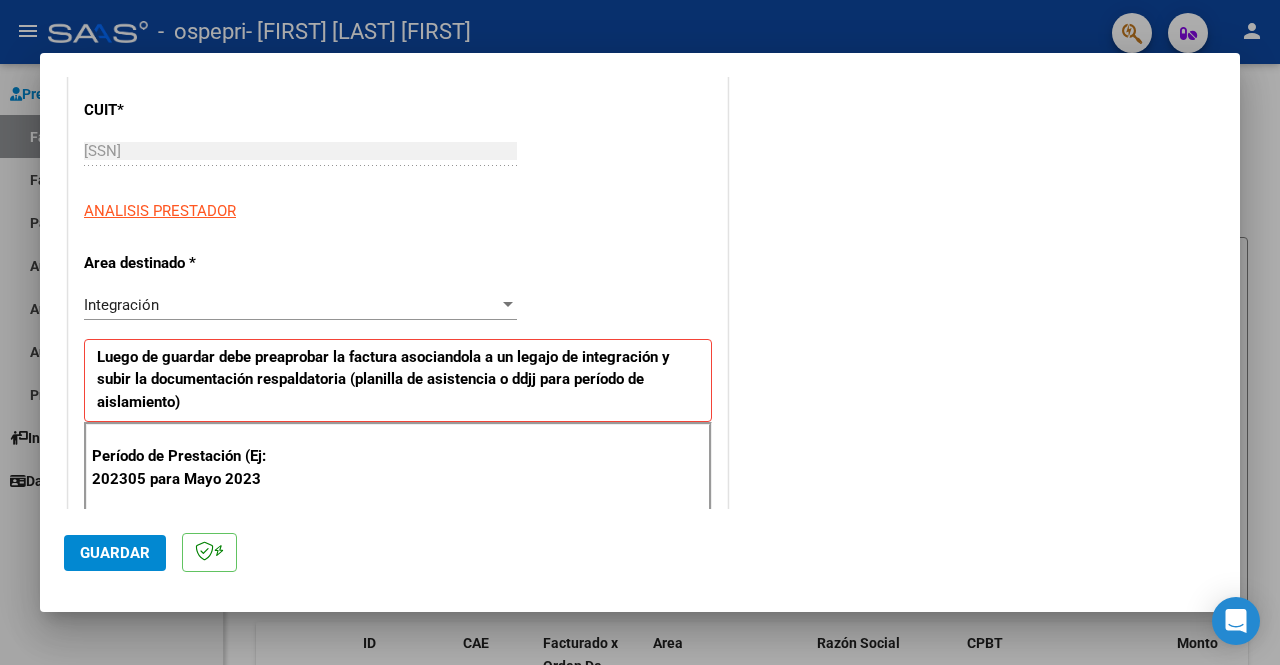 scroll, scrollTop: 300, scrollLeft: 0, axis: vertical 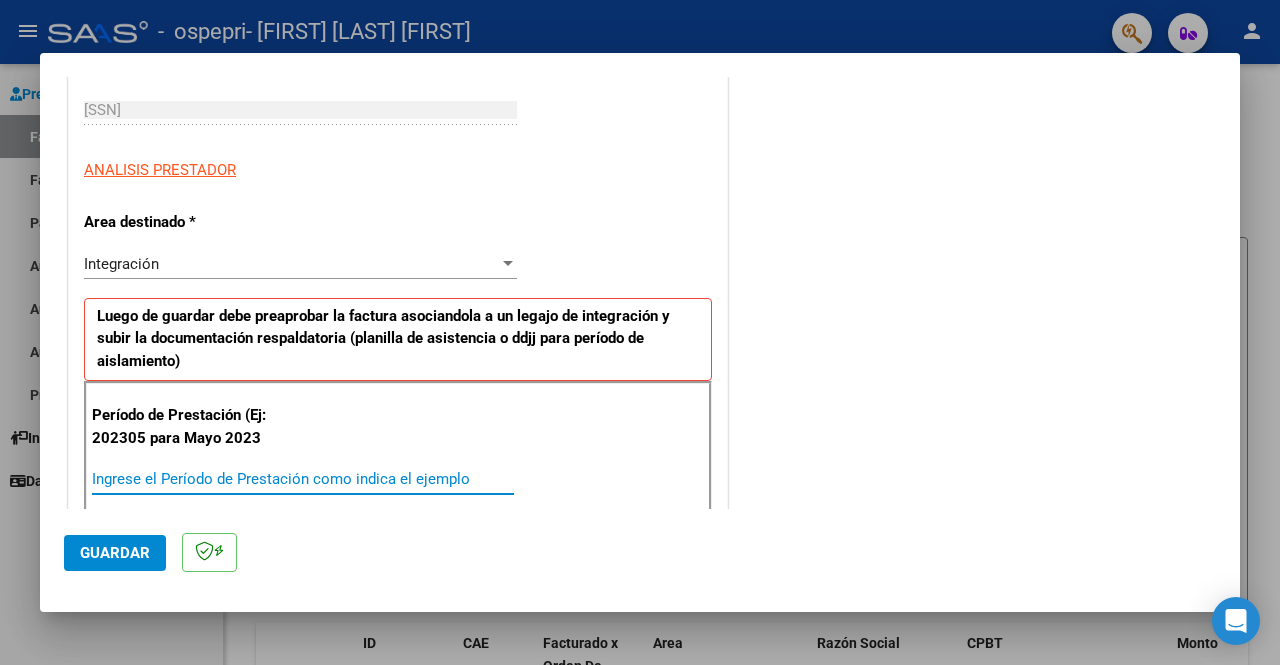 click on "Ingrese el Período de Prestación como indica el ejemplo" at bounding box center [303, 479] 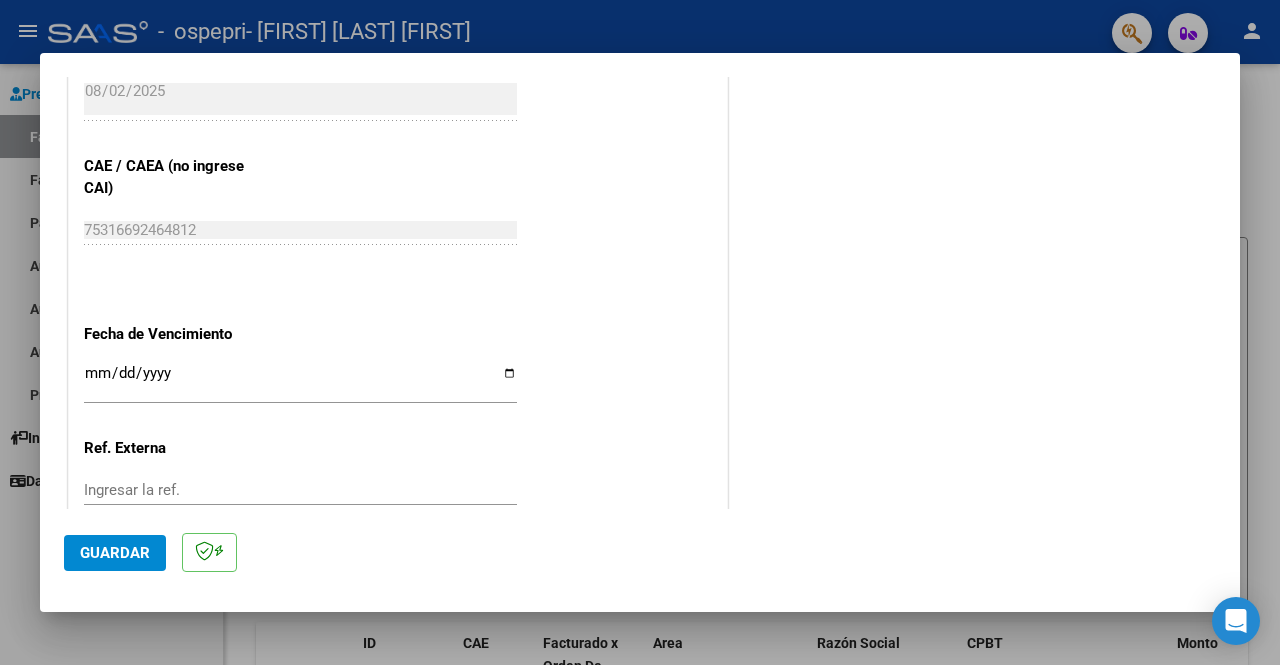 scroll, scrollTop: 1330, scrollLeft: 0, axis: vertical 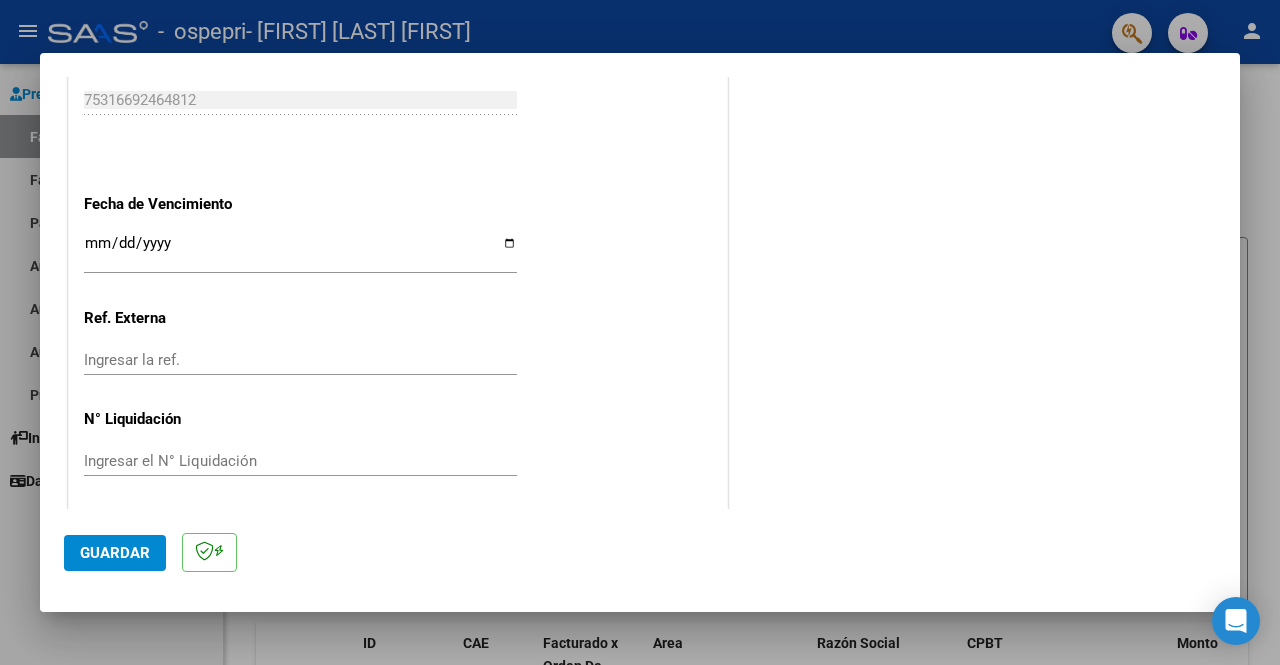 type on "202507" 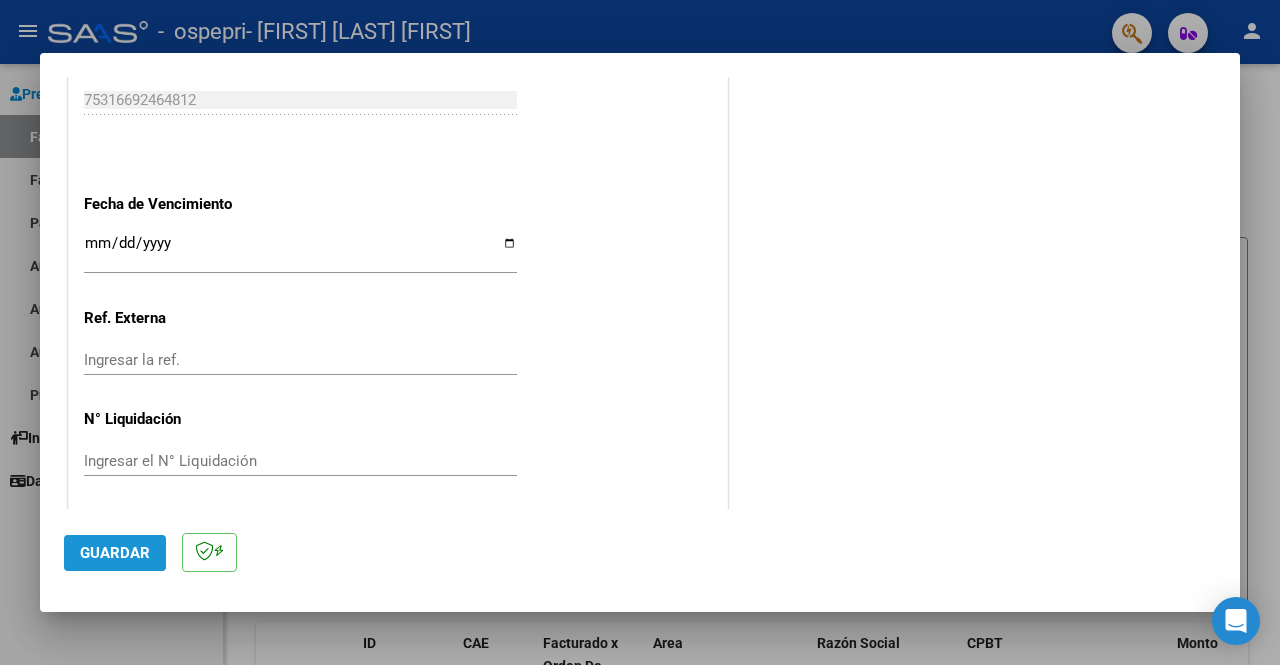 click on "Guardar" 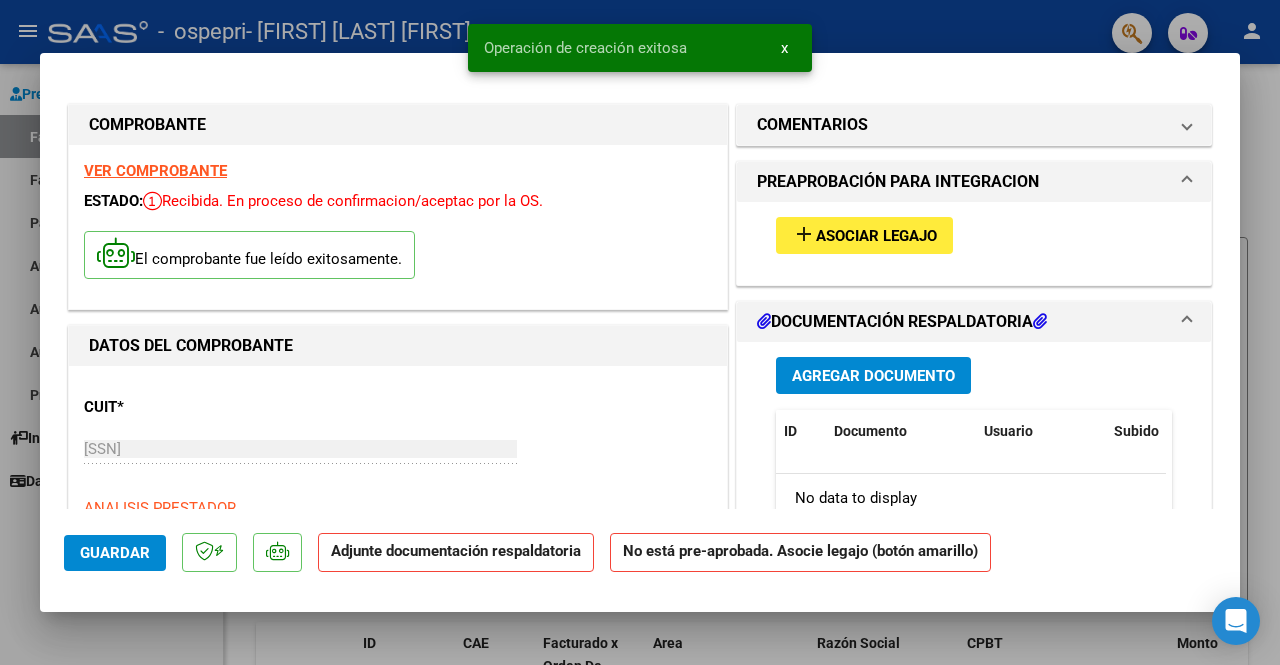 scroll, scrollTop: 100, scrollLeft: 0, axis: vertical 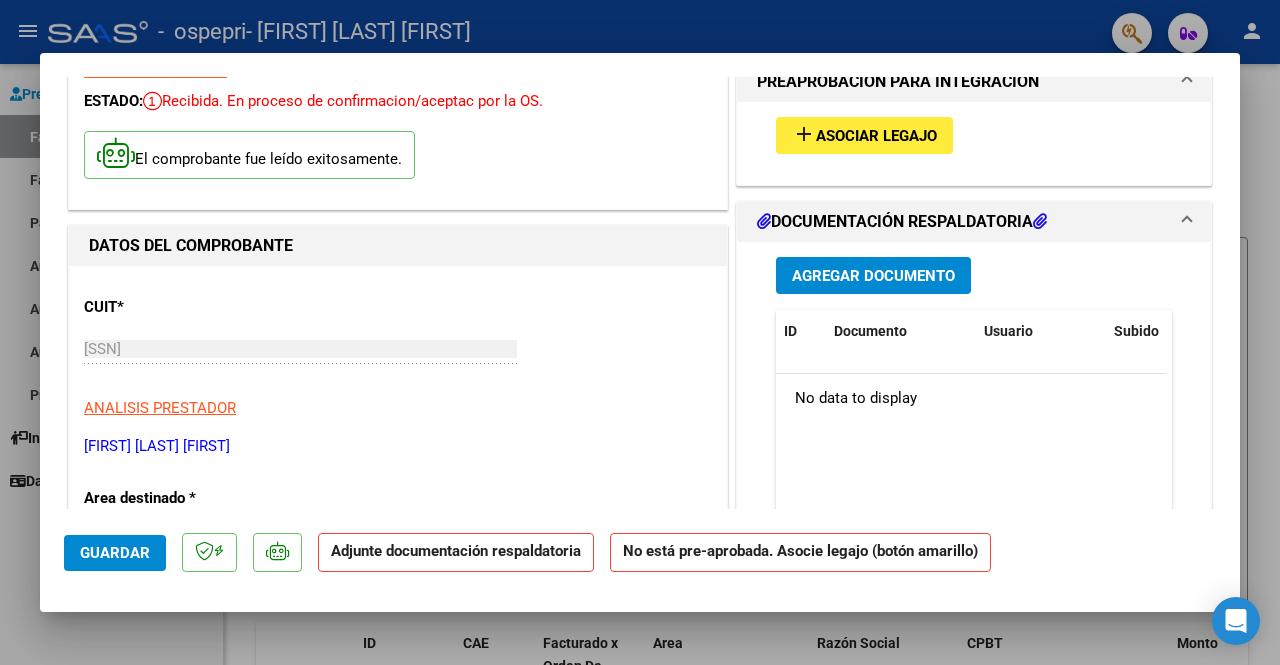 click on "Agregar Documento" at bounding box center (873, 276) 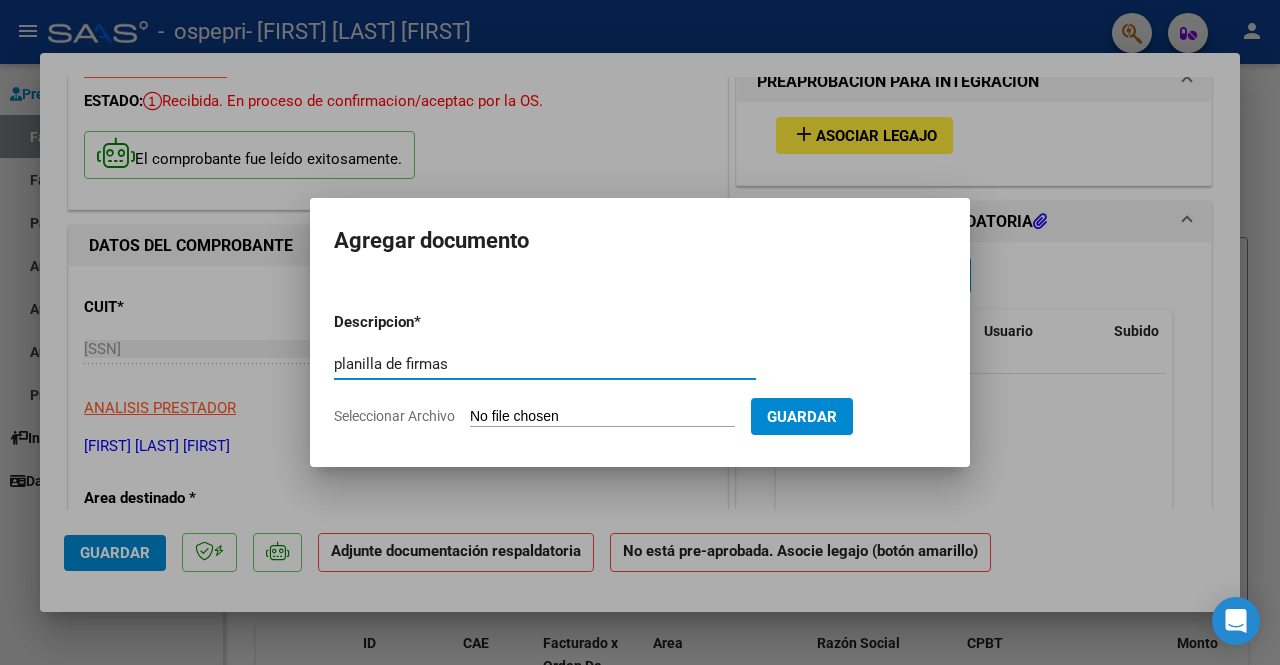 type on "planilla de firmas" 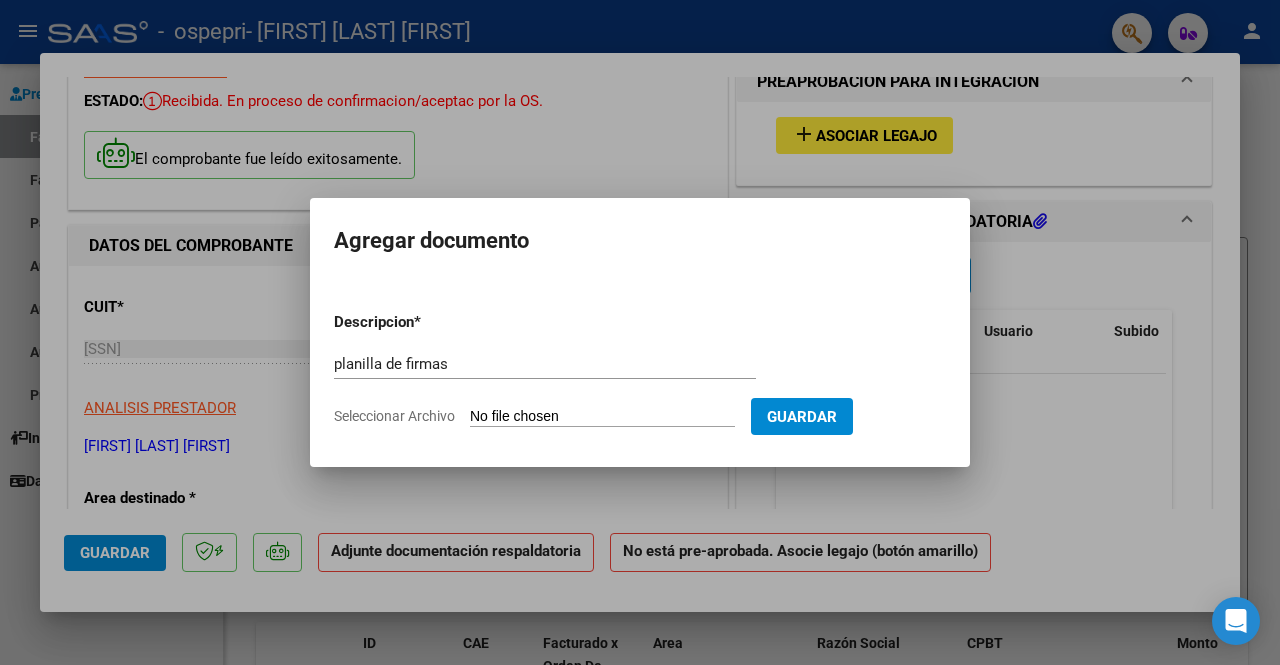 click on "Seleccionar Archivo" at bounding box center (602, 417) 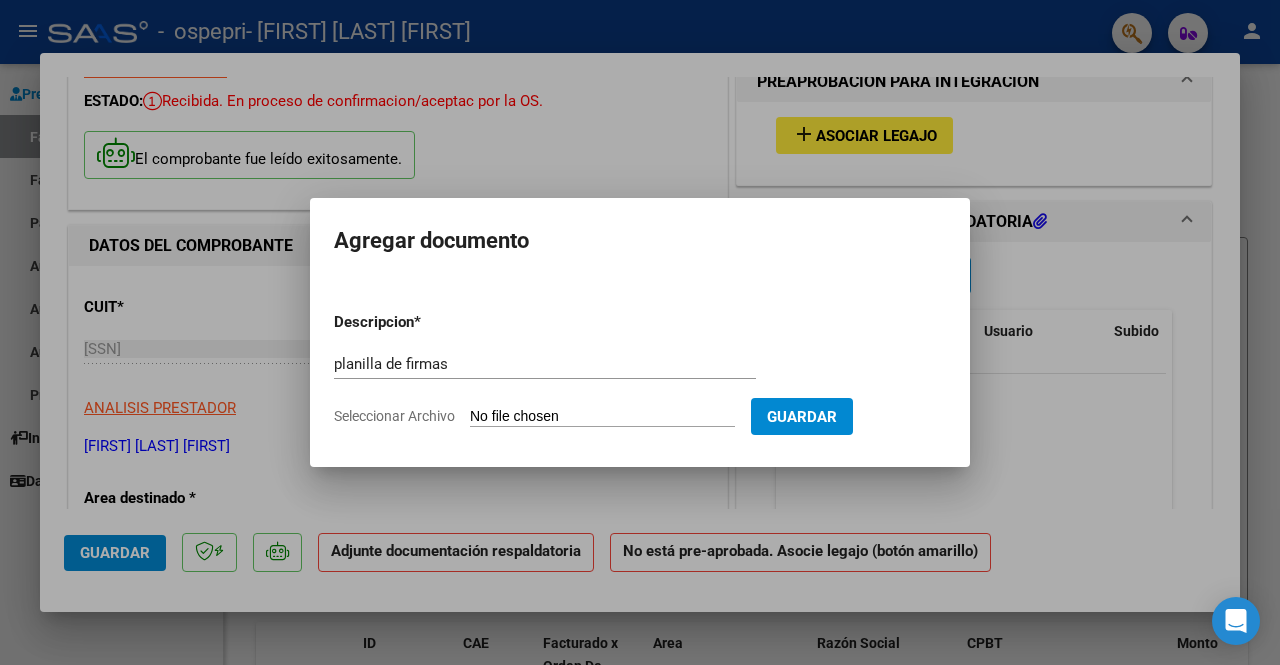 type on "C:\fakepath\planilla de firmas Timoteo Meriño.pdf" 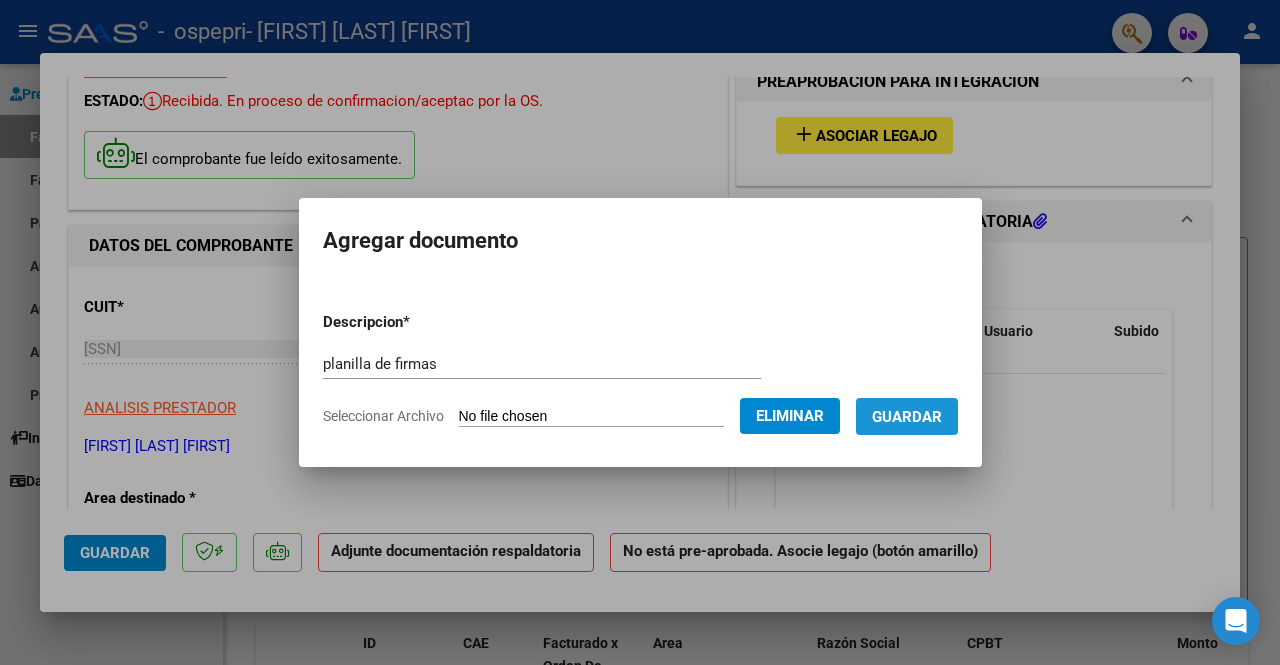 click on "Guardar" at bounding box center [907, 417] 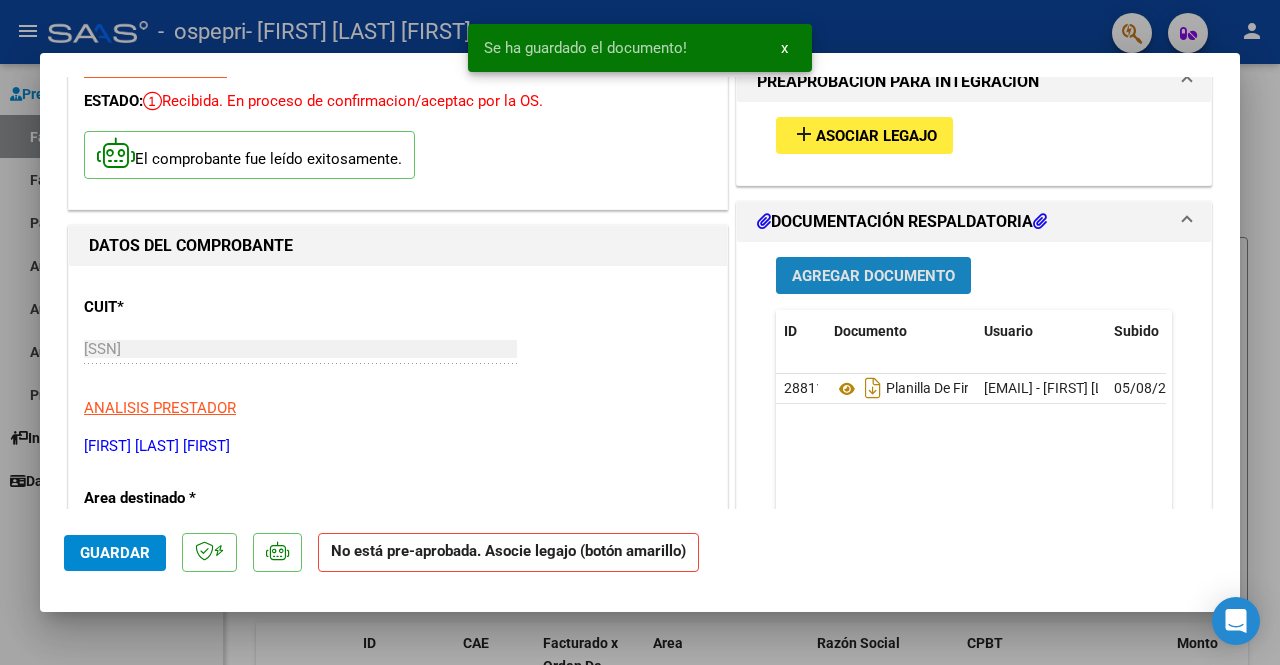 click on "Agregar Documento" at bounding box center [873, 276] 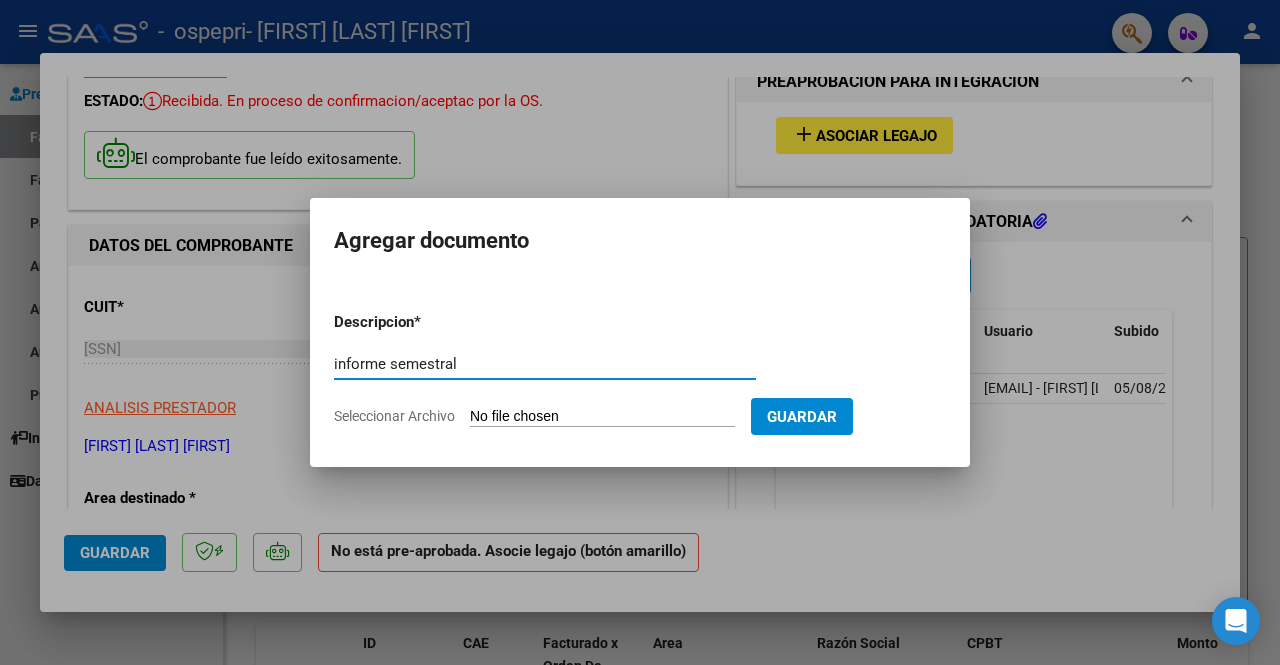 type on "informe semestral" 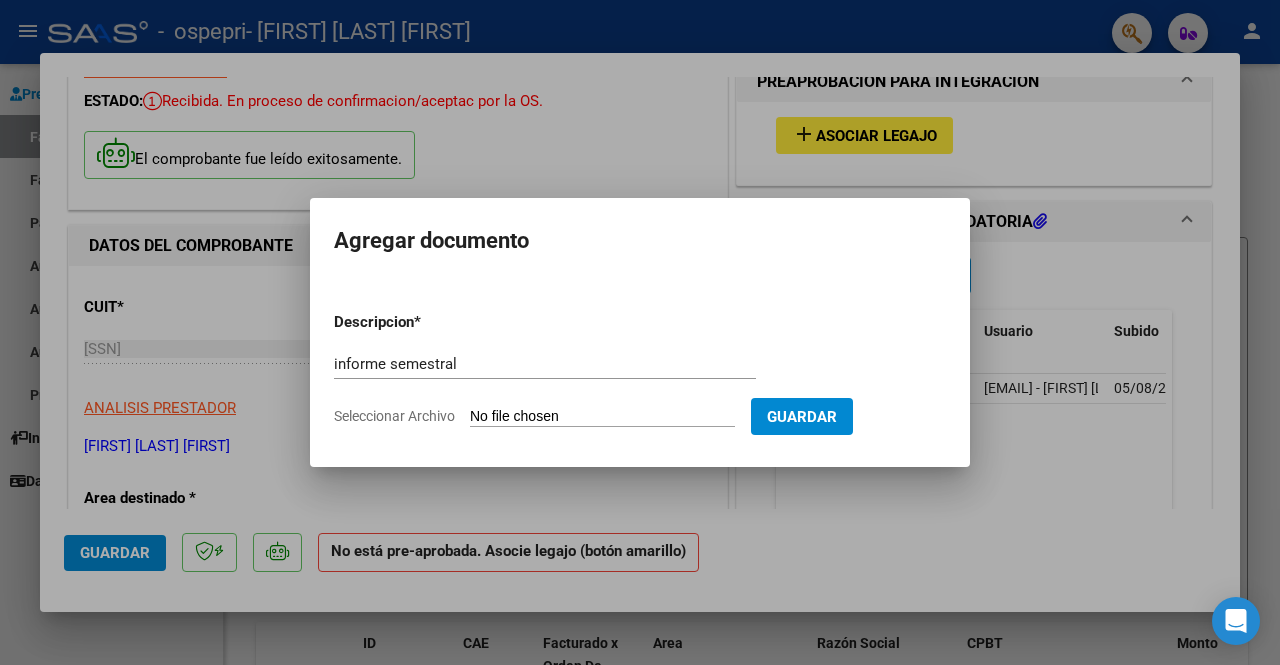 click on "Seleccionar Archivo" at bounding box center [602, 417] 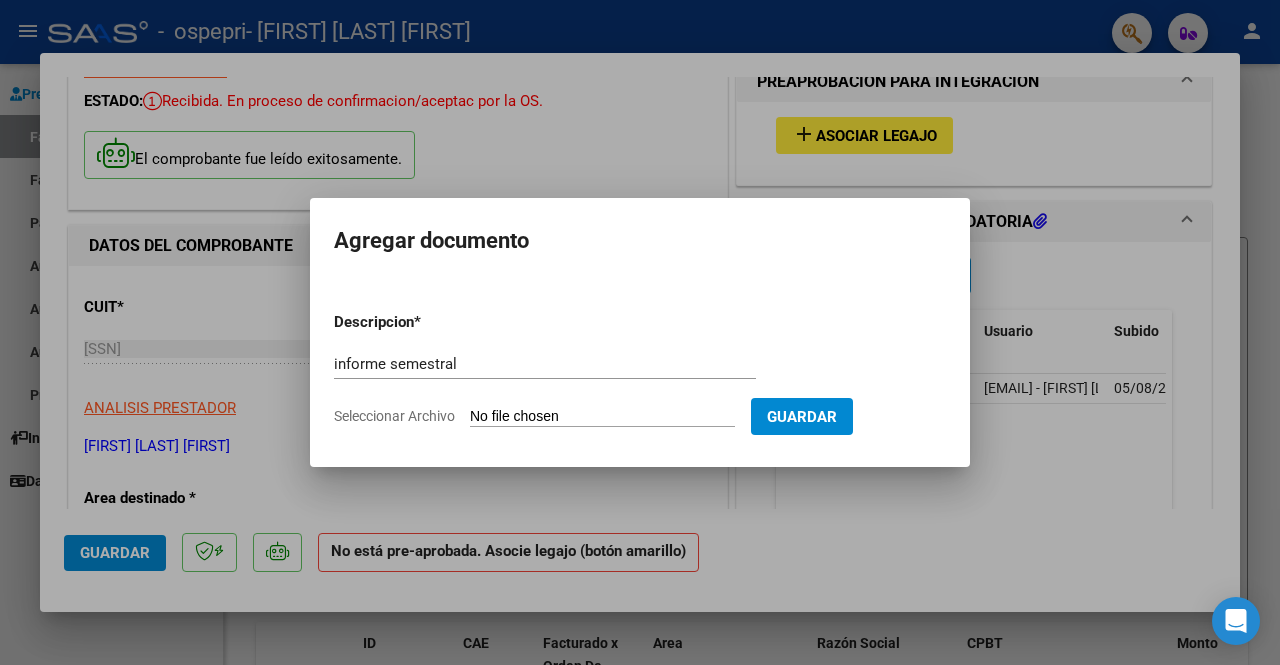 type on "C:\fakepath\Info Timoteo Meriño.docx" 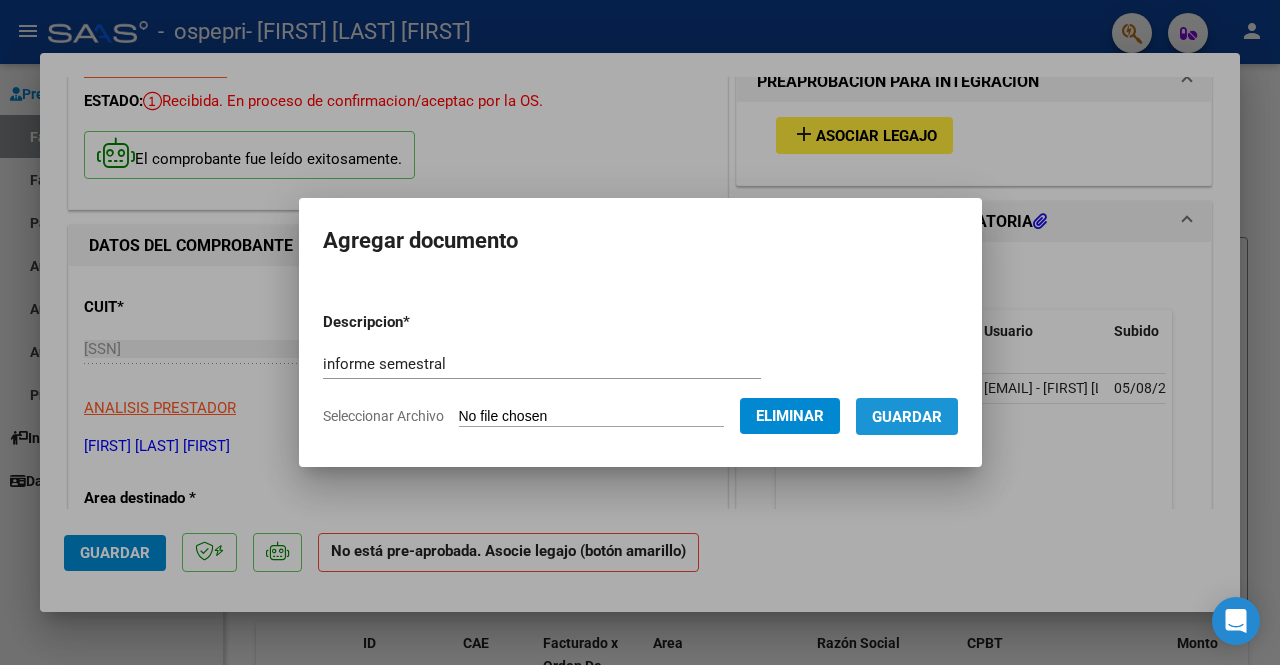 click on "Guardar" at bounding box center (907, 417) 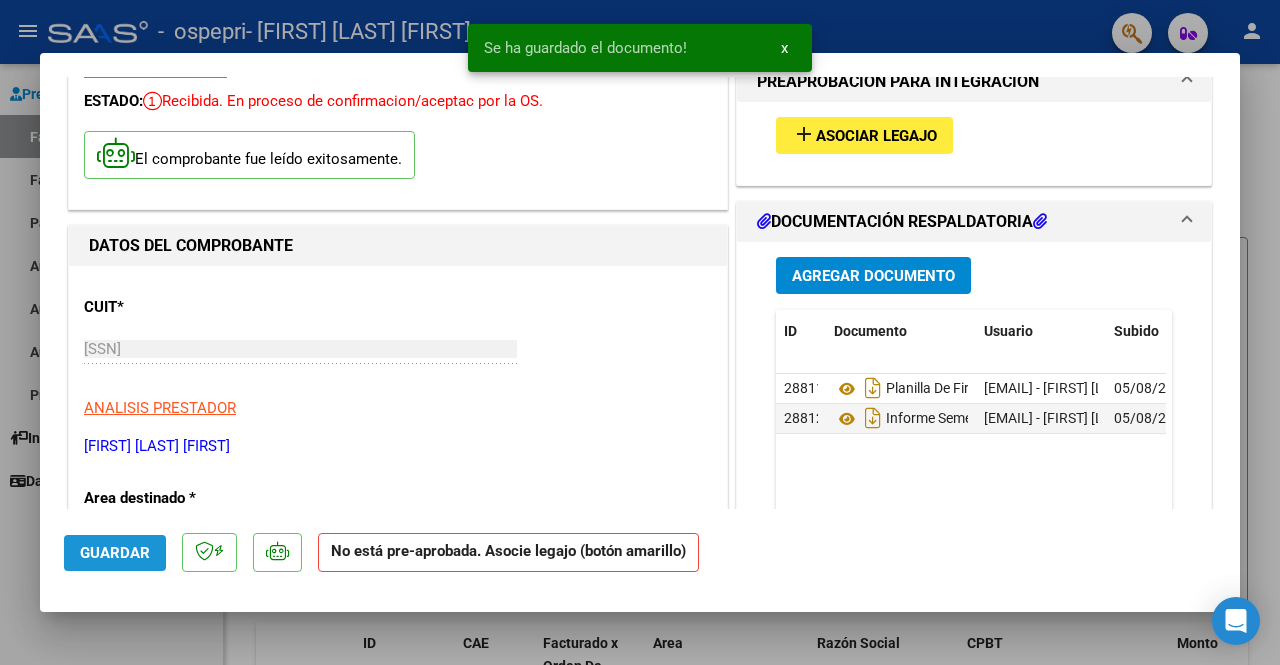 drag, startPoint x: 134, startPoint y: 537, endPoint x: 424, endPoint y: 352, distance: 343.984 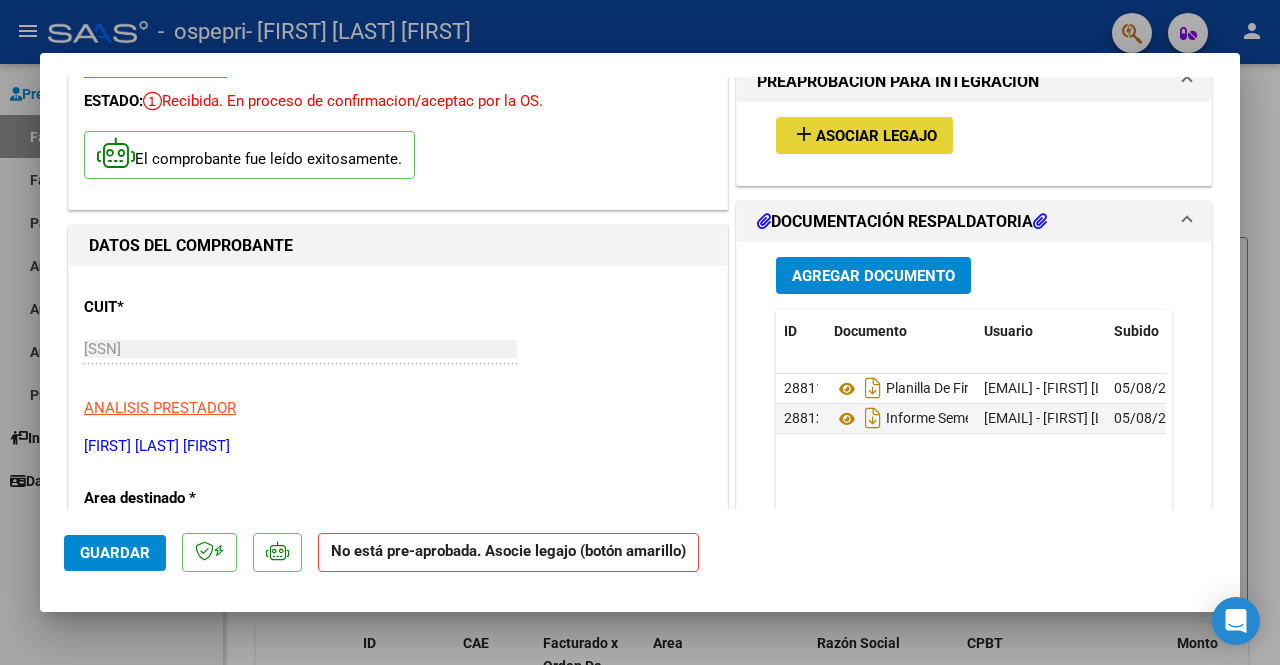 click on "Asociar Legajo" at bounding box center [876, 136] 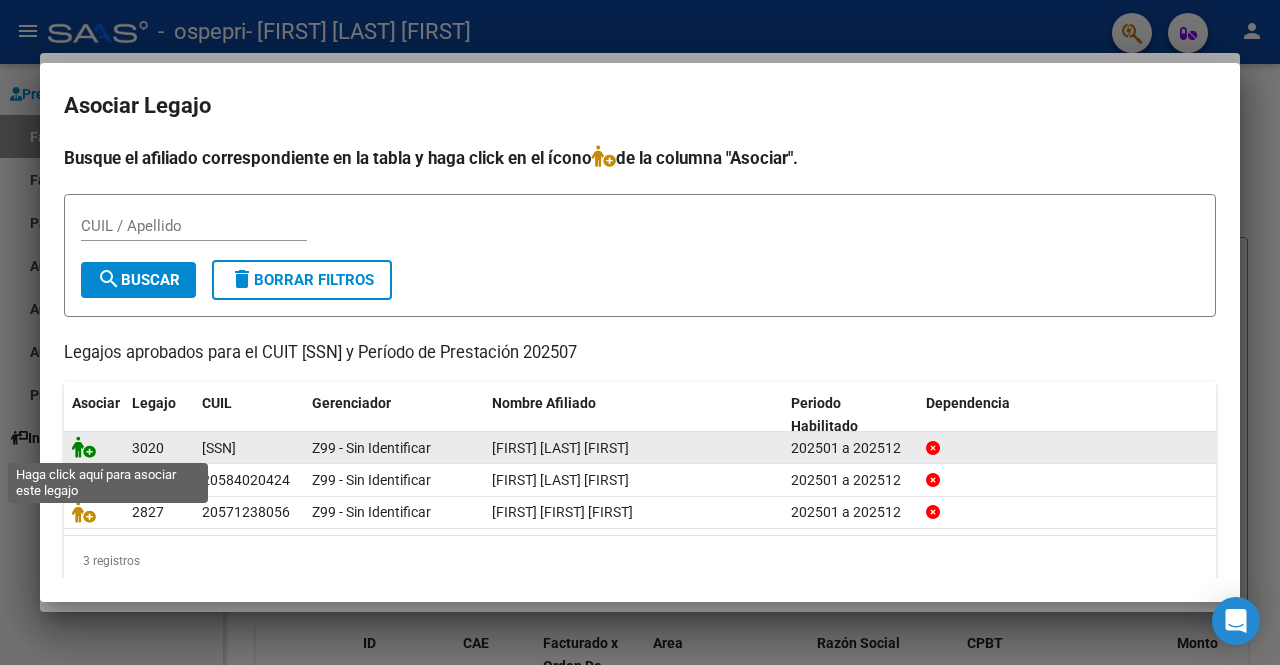 click 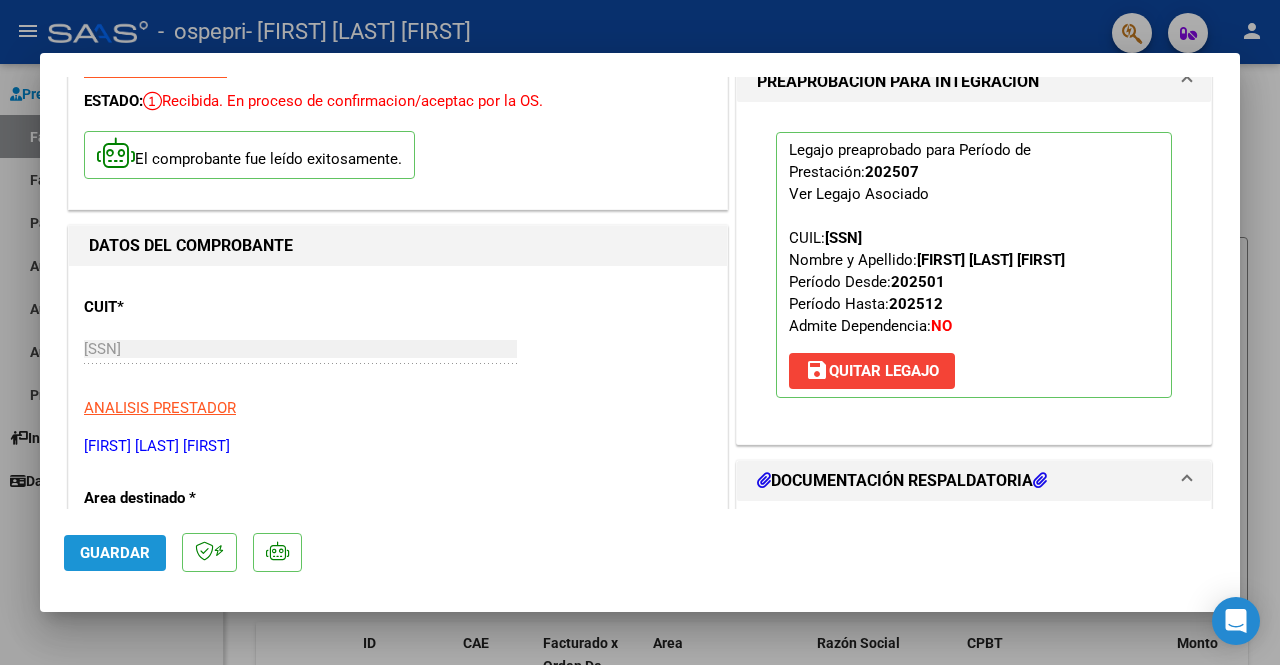 click on "Guardar" 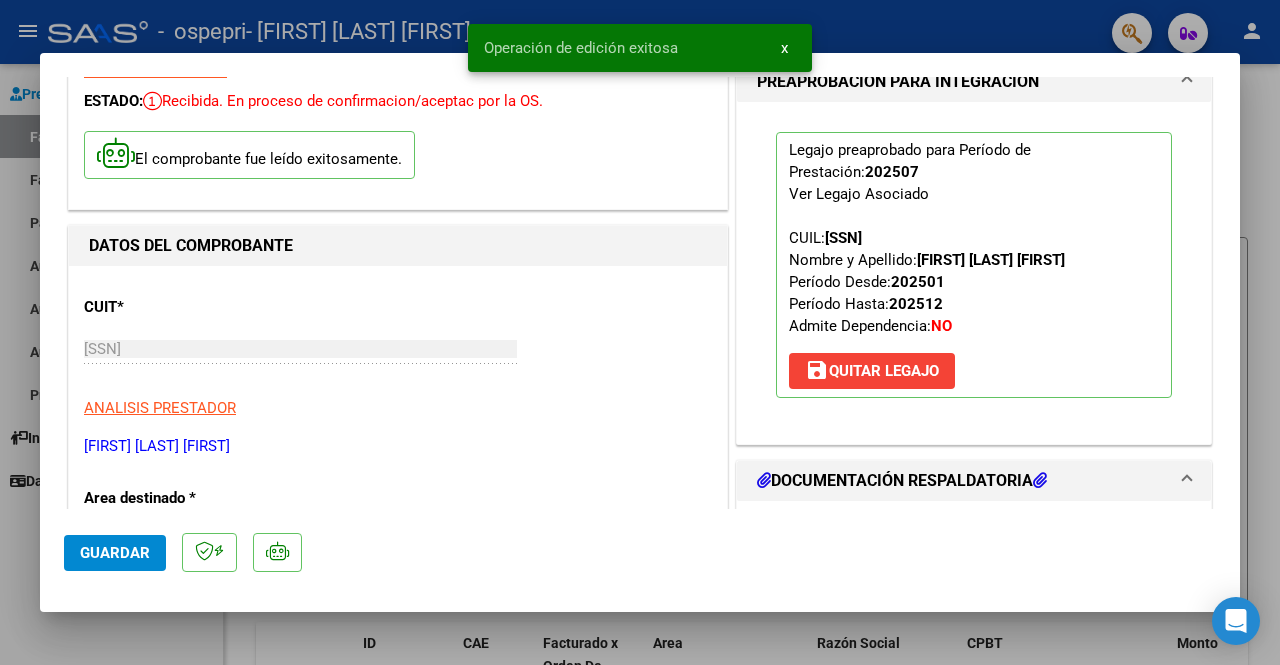 click at bounding box center (640, 332) 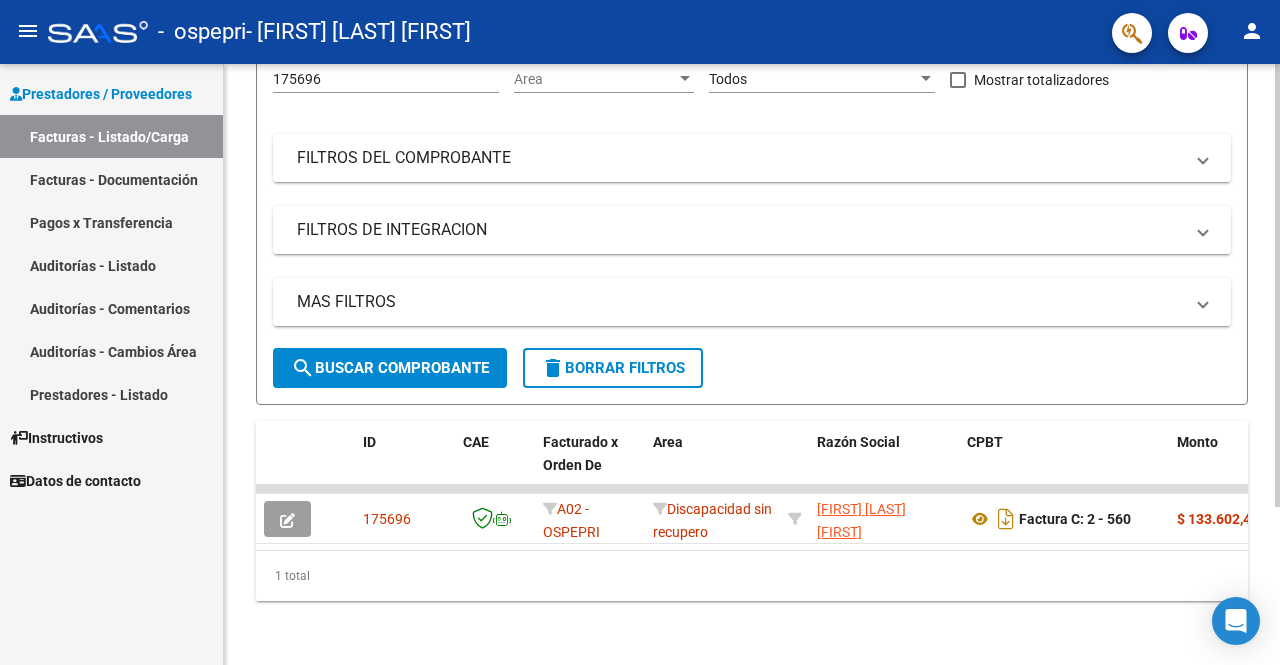 scroll, scrollTop: 214, scrollLeft: 0, axis: vertical 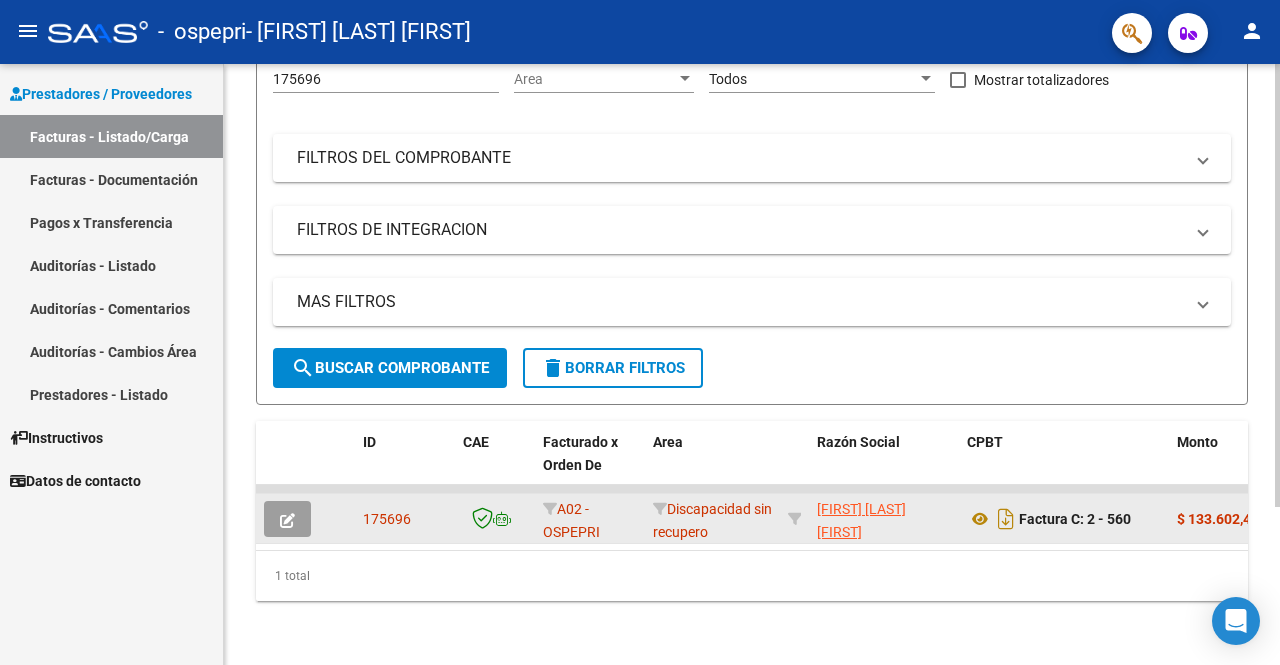 click 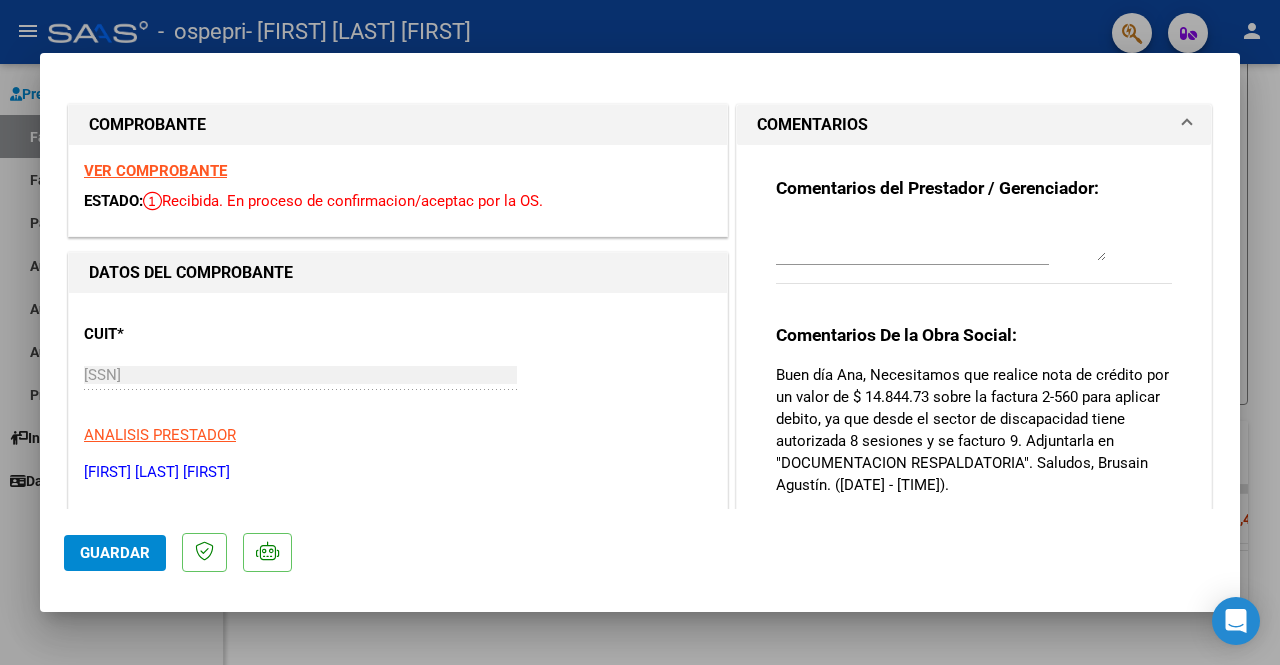 click at bounding box center [640, 332] 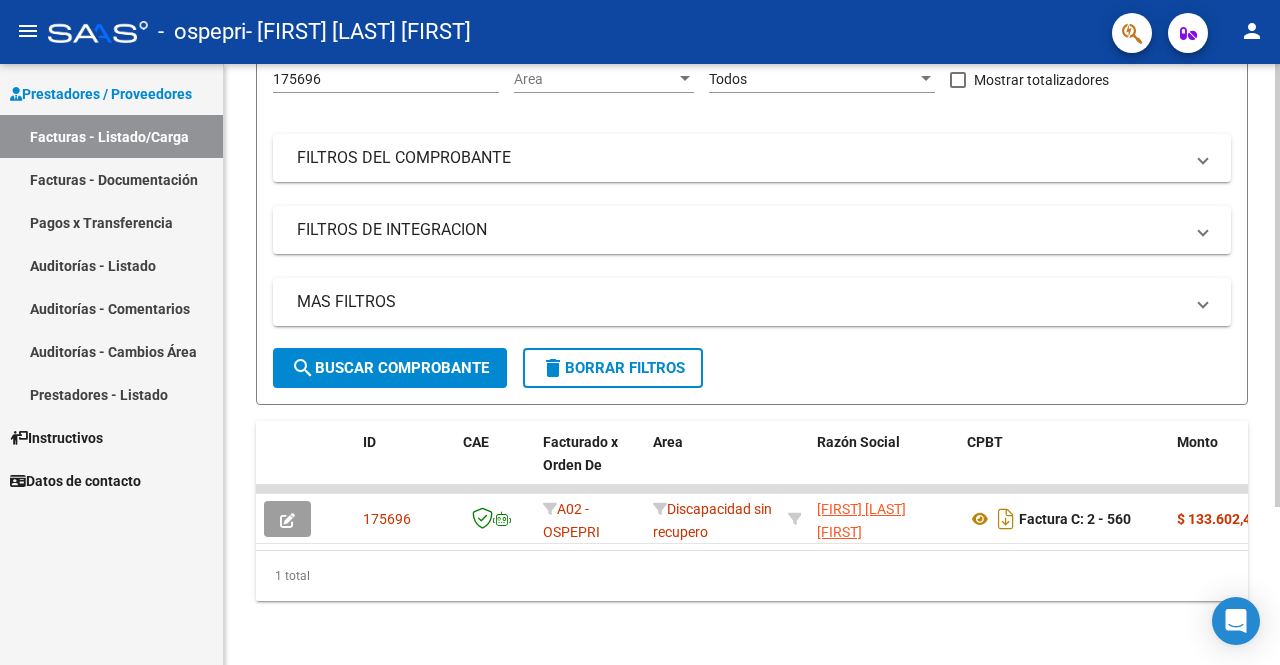 click on "Filtros 175696 Id Area Area Todos Confirmado   Mostrar totalizadores   FILTROS DEL COMPROBANTE  Comprobante Tipo Comprobante Tipo Start date – End date Fec. Comprobante Desde / Hasta Días Emisión Desde(cant. días) Días Emisión Hasta(cant. días) CUIT / Razón Social Pto. Venta Nro. Comprobante Código SSS CAE Válido CAE Válido Todos Cargado Módulo Hosp. Todos Tiene facturacion Apócrifa Hospital Refes  FILTROS DE INTEGRACION  Período De Prestación Campos del Archivo de Rendición Devuelto x SSS (dr_envio) Todos Rendido x SSS (dr_envio) Tipo de Registro Tipo de Registro Período Presentación Período Presentación Campos del Legajo Asociado (preaprobación) Afiliado Legajo (cuil/nombre) Todos Solo facturas preaprobadas  MAS FILTROS  Todos Con Doc. Respaldatoria Todos Con Trazabilidad Todos Asociado a Expediente Sur Auditoría Auditoría Auditoría Id Start date – End date Auditoría Confirmada Desde / Hasta Start date – End date Fec. Rec. Desde / Hasta Start date – End date Start date –" 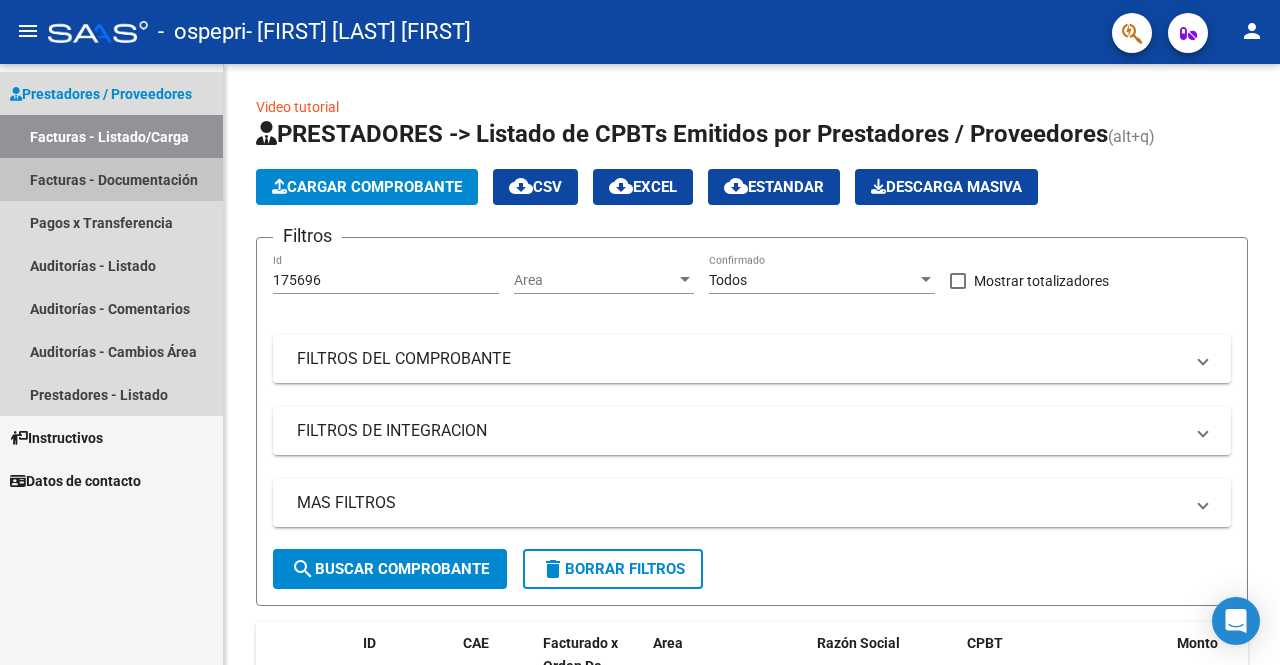 click on "Facturas - Documentación" at bounding box center (111, 179) 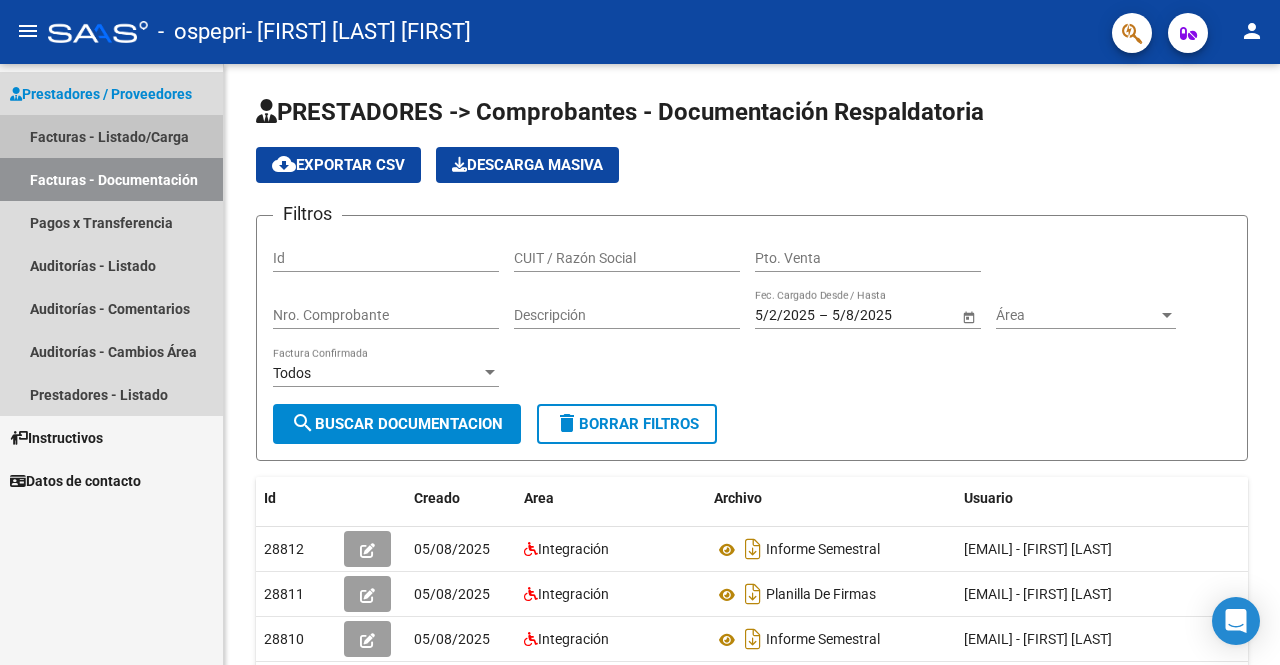 click on "Facturas - Listado/Carga" at bounding box center (111, 136) 